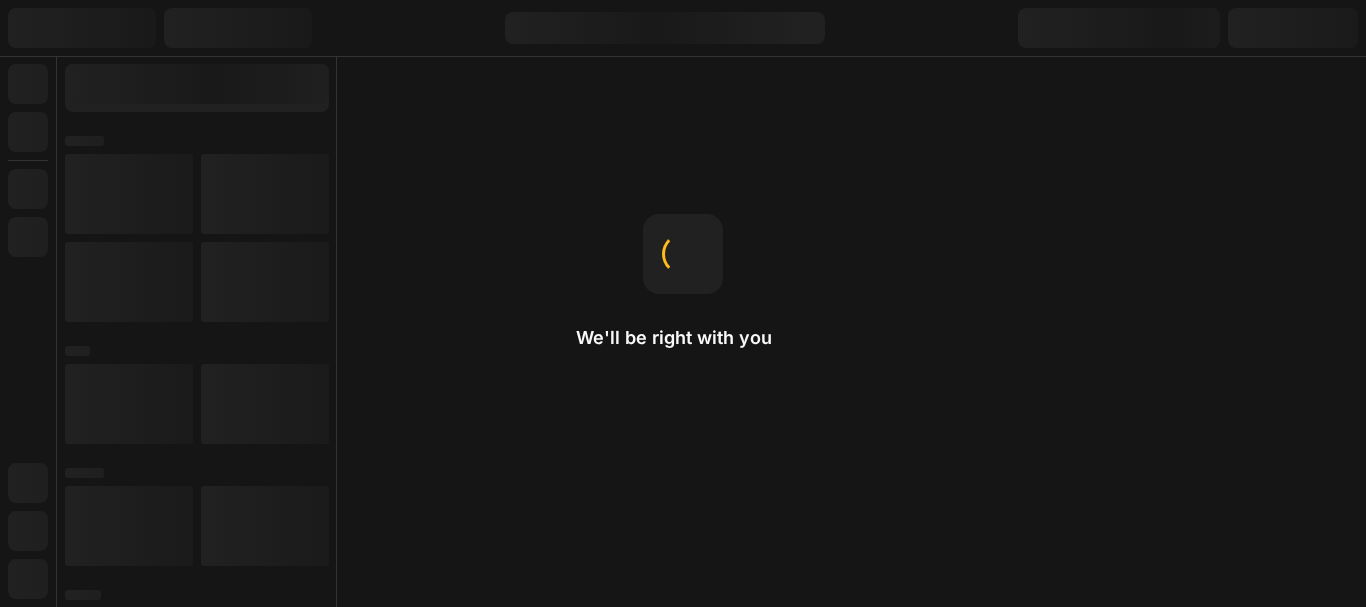scroll, scrollTop: 0, scrollLeft: 0, axis: both 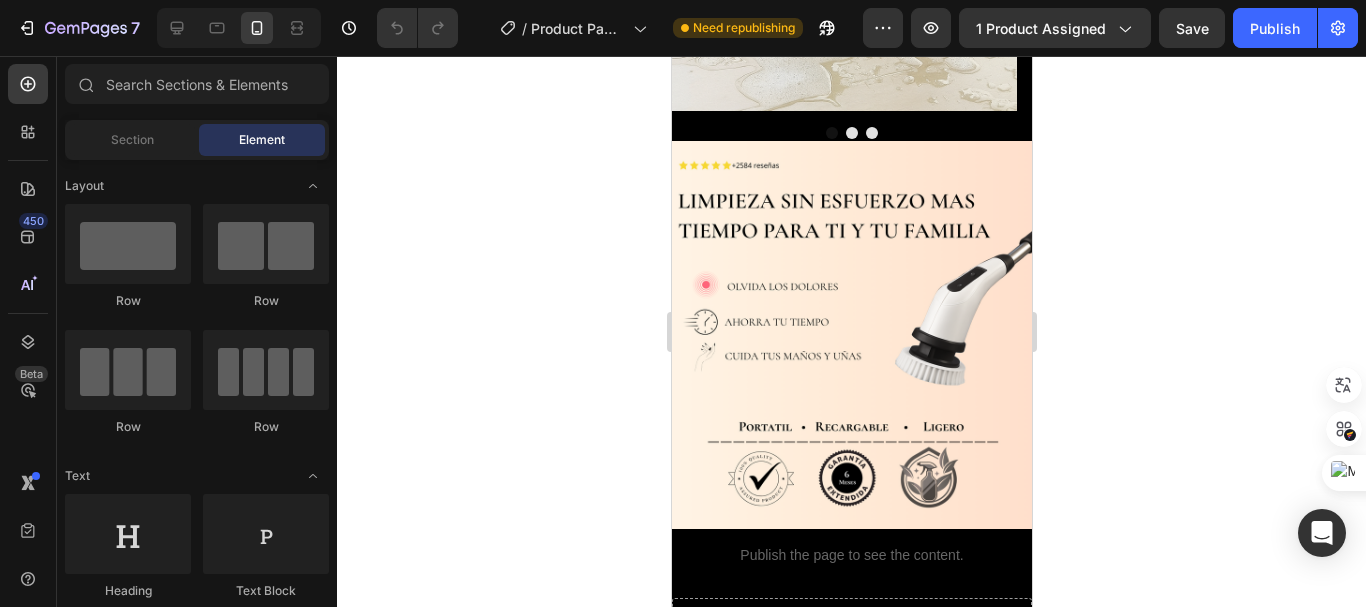drag, startPoint x: 1019, startPoint y: 111, endPoint x: 1703, endPoint y: 235, distance: 695.1489 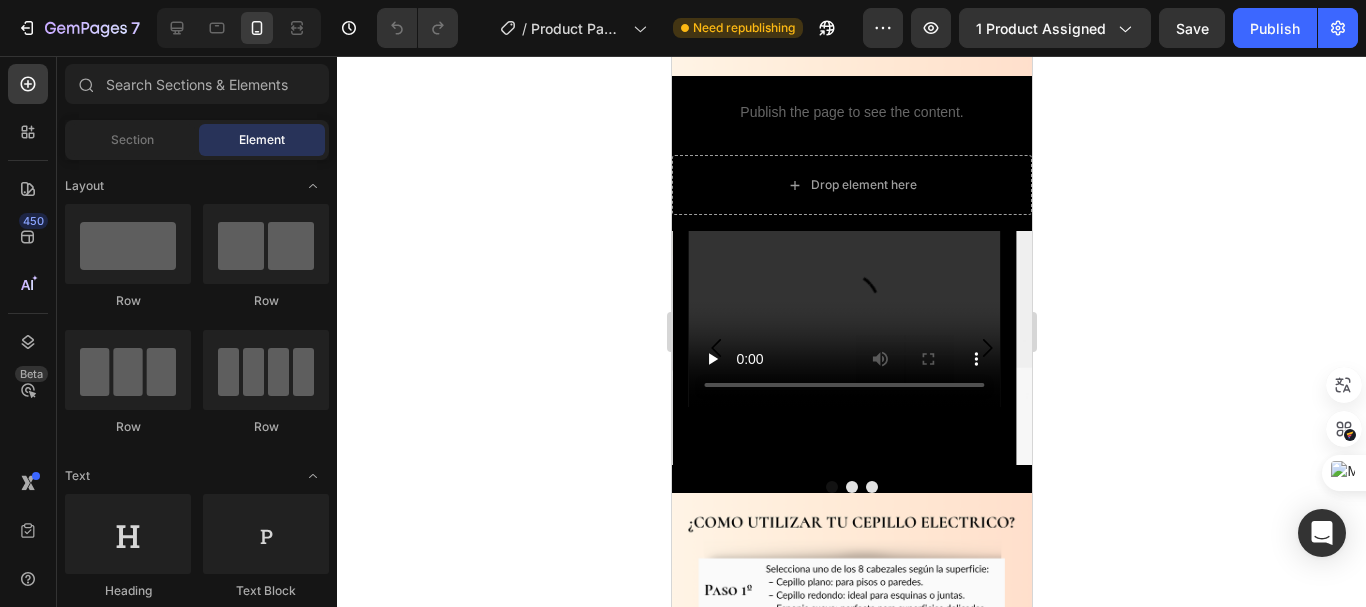 scroll, scrollTop: 2187, scrollLeft: 0, axis: vertical 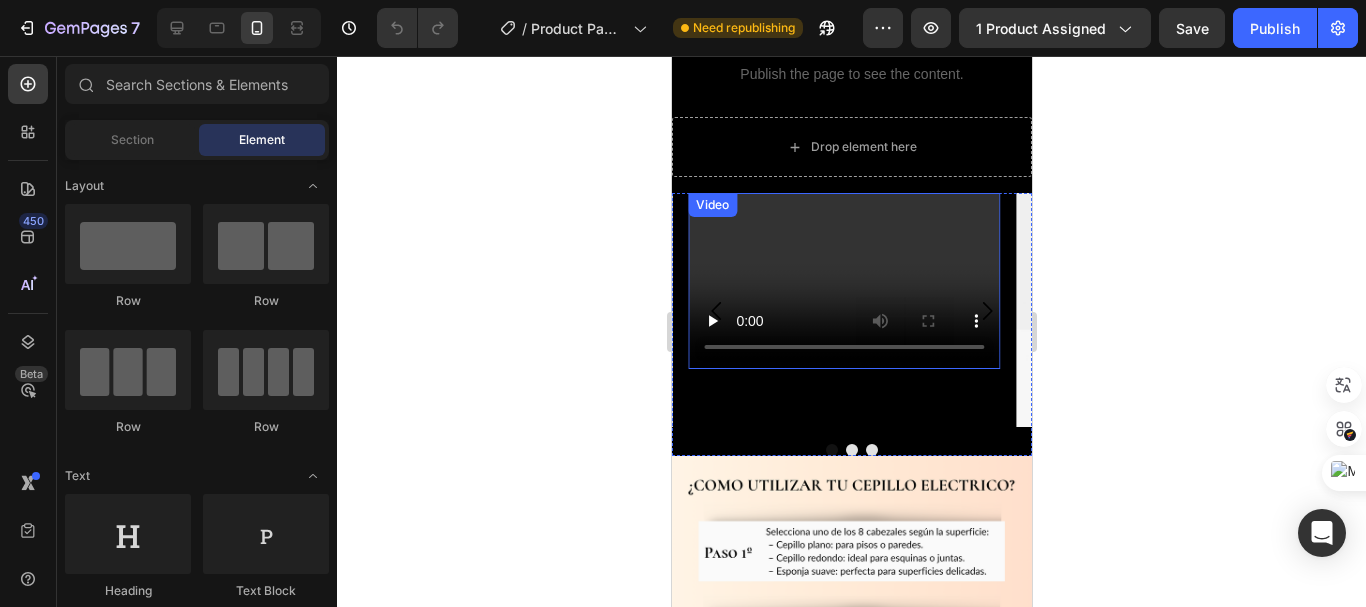 click at bounding box center [843, 281] 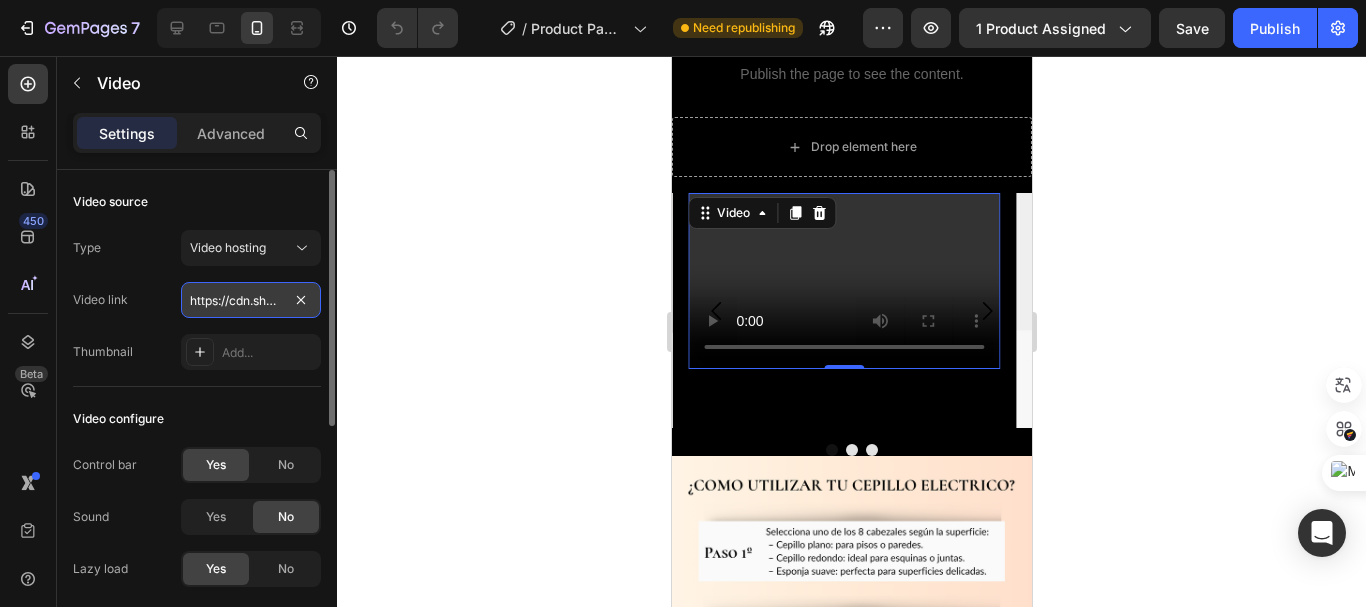 click on "https://cdn.shopify.com/videos/c/o/v/2cd3deb506b54b009063f7270ab5cf2e.mp4" at bounding box center (251, 300) 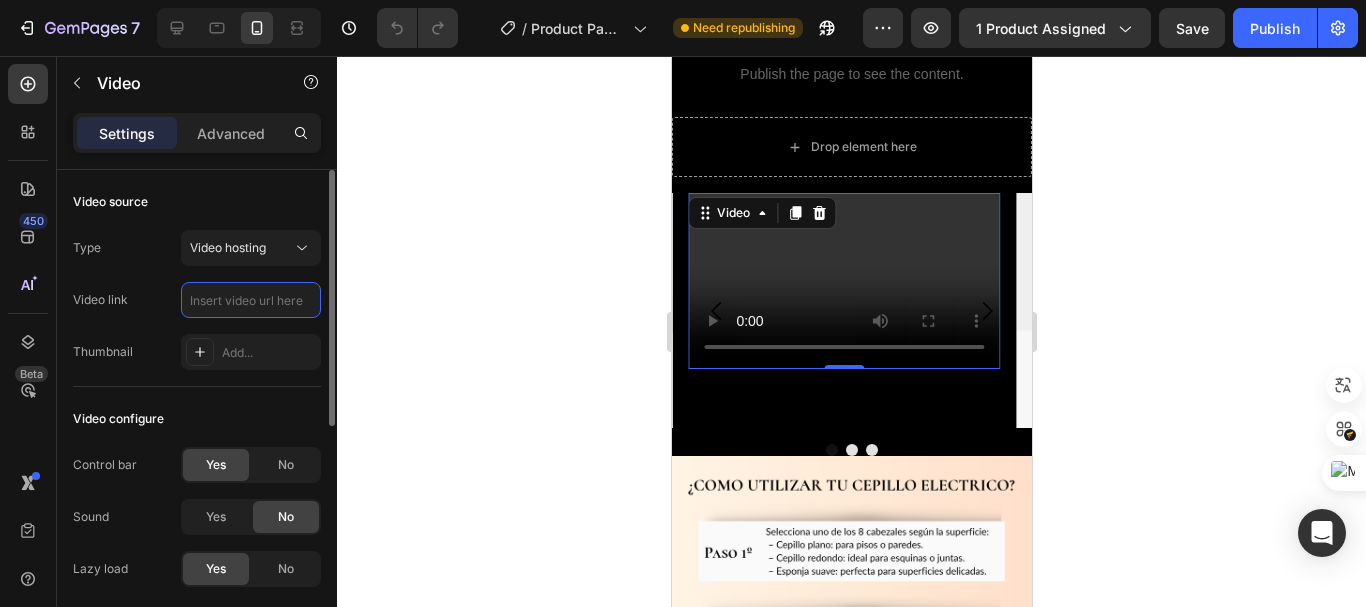 paste on "https://cdn.shopify.com/videos/c/o/v/ed02f62d6caa449f9e6727ed8adcf500.mp4" 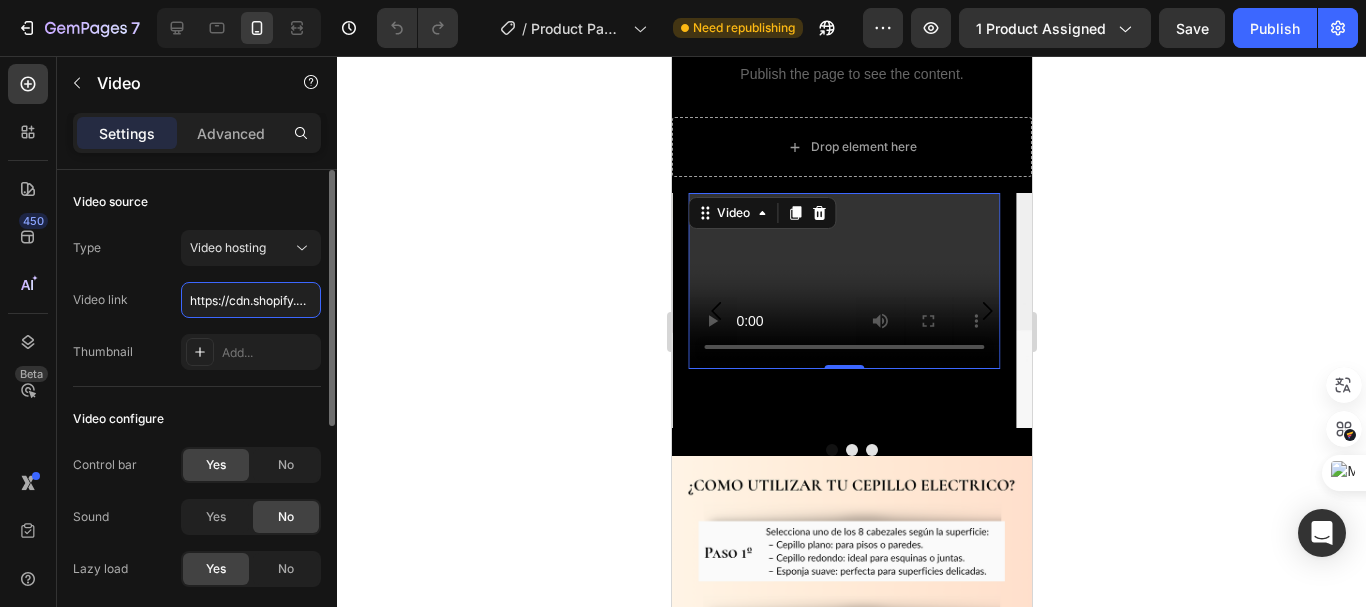 scroll, scrollTop: 0, scrollLeft: 375, axis: horizontal 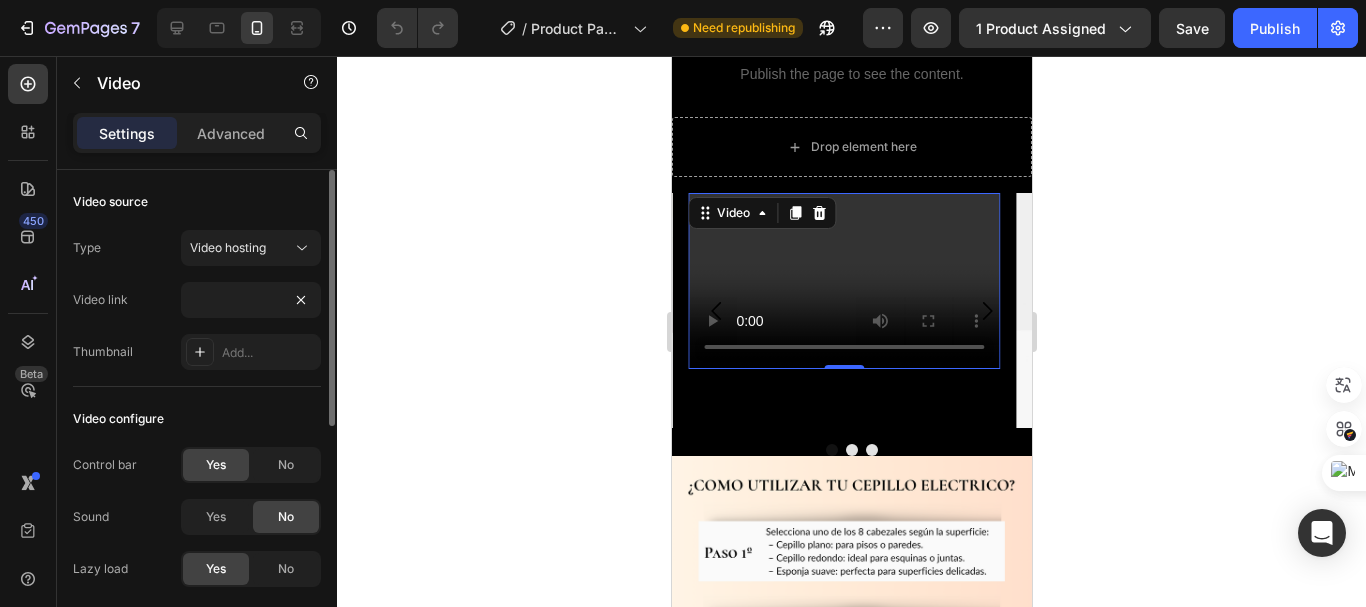 click 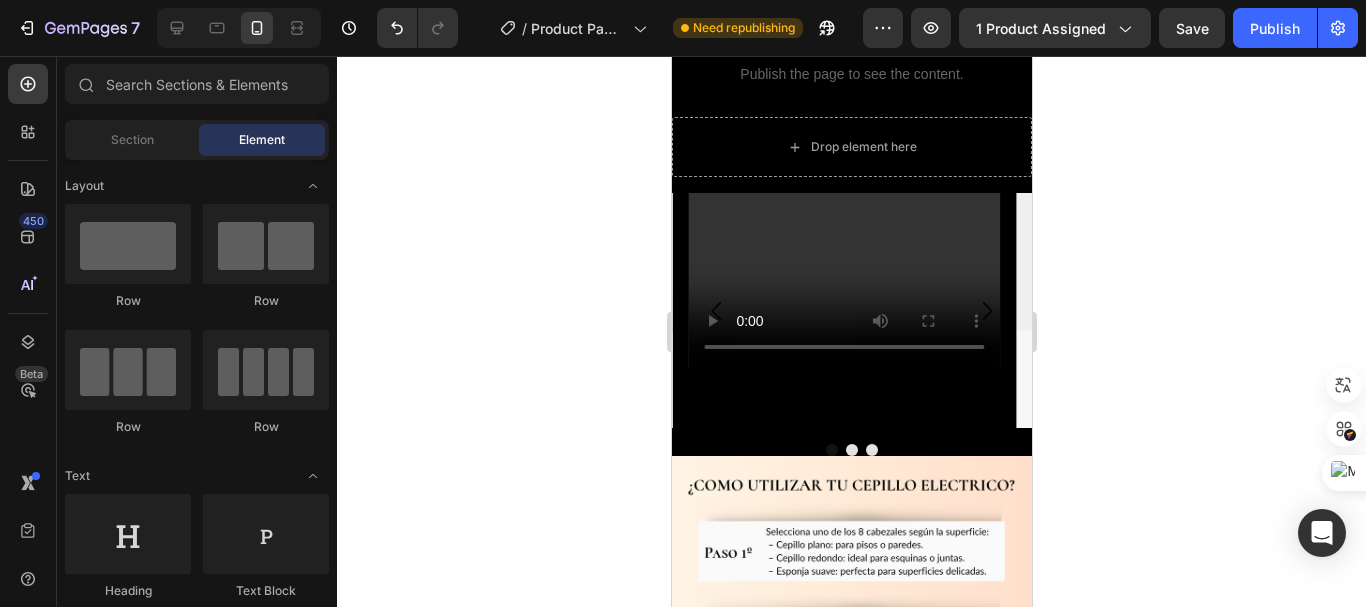 click 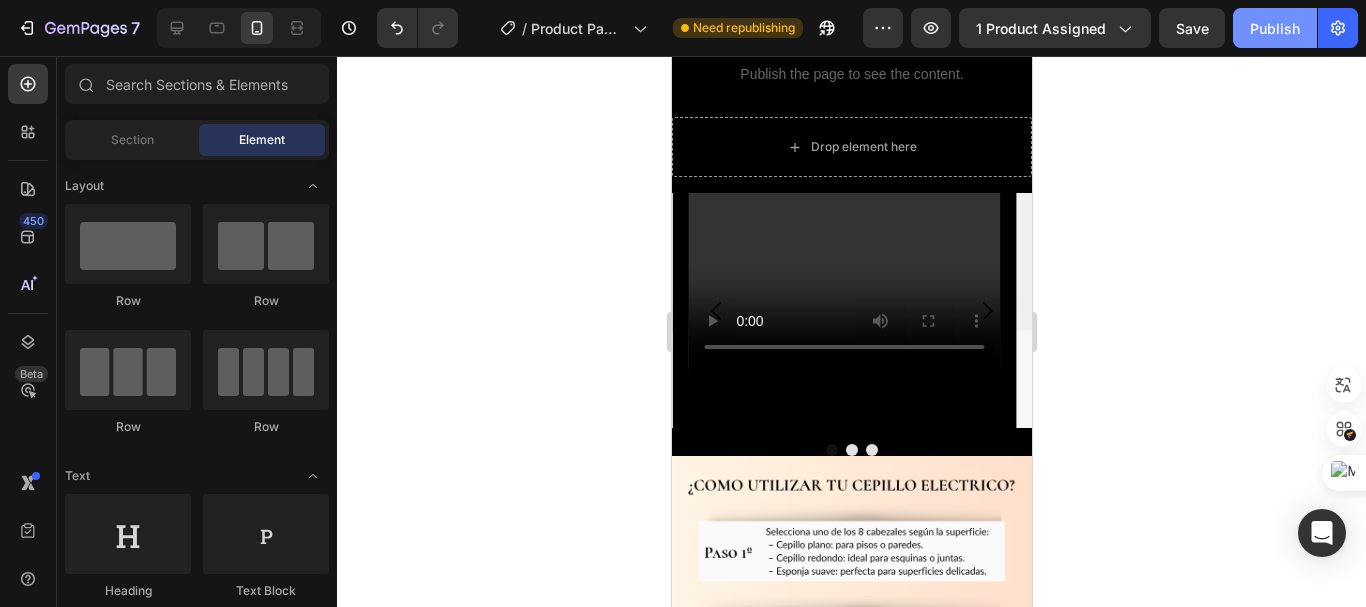 click on "Publish" at bounding box center (1275, 28) 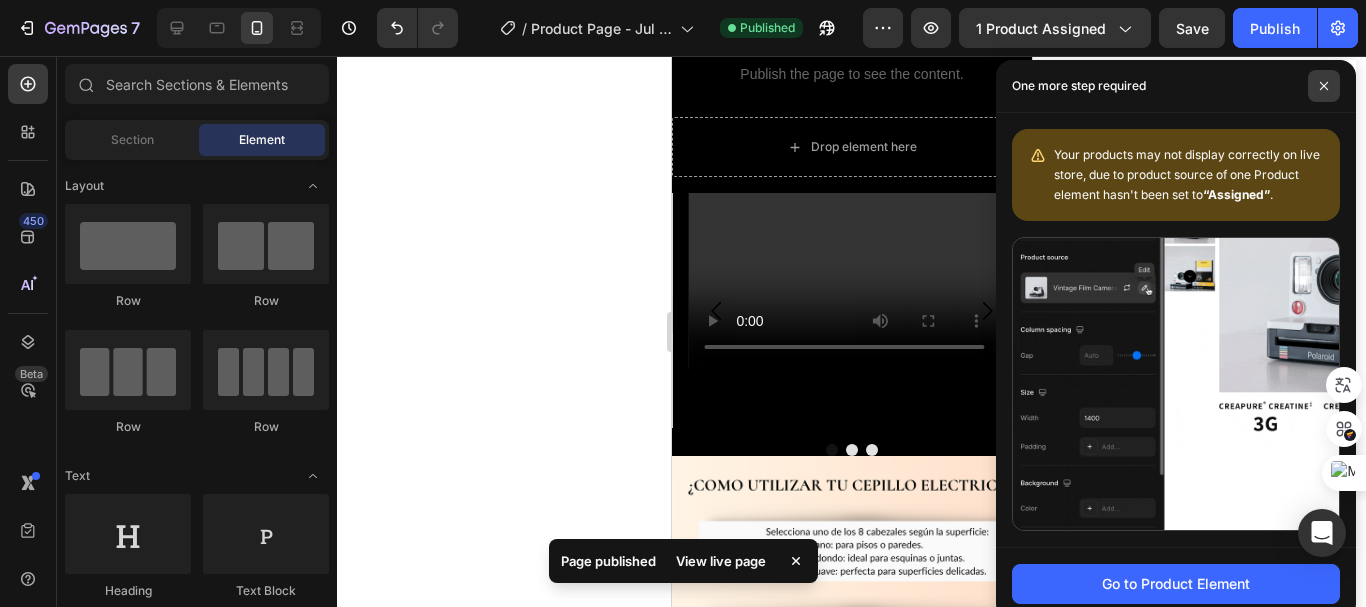 click at bounding box center (1324, 86) 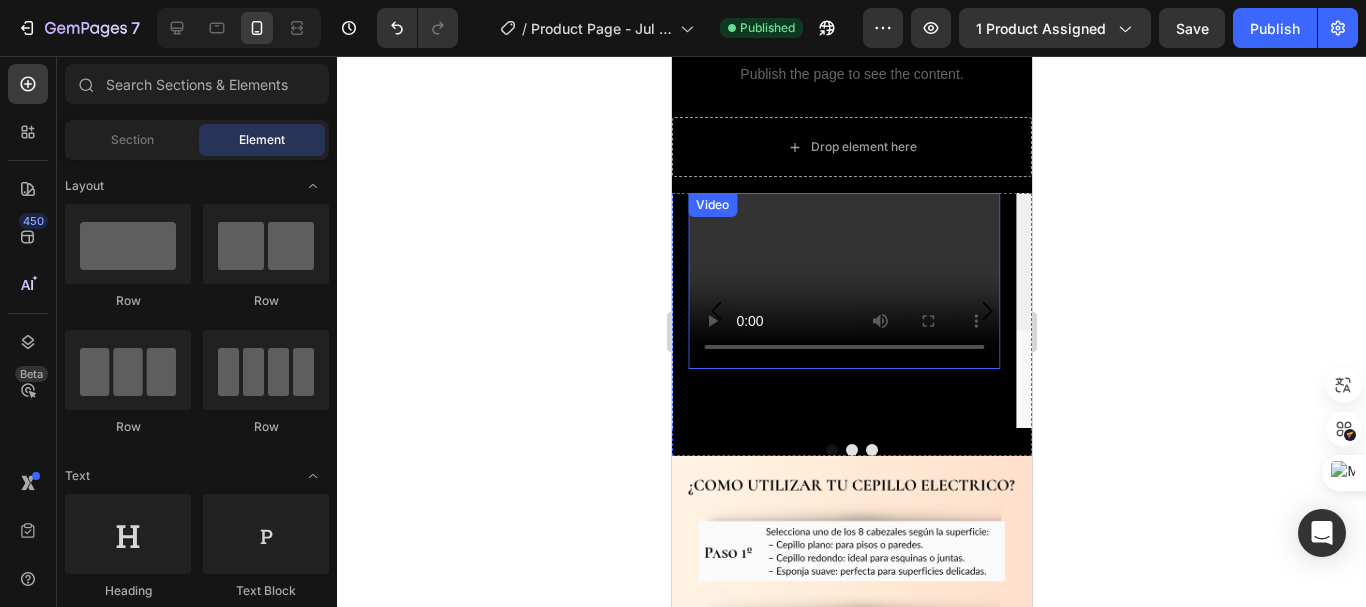 click at bounding box center [843, 281] 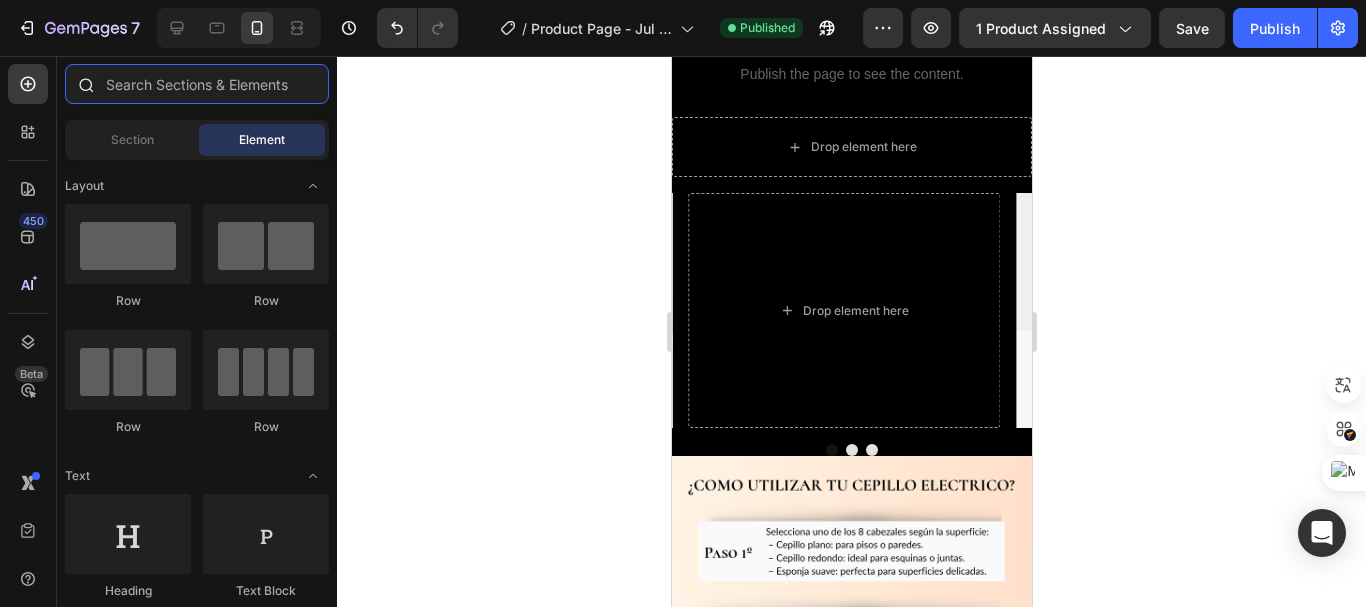 click at bounding box center (197, 84) 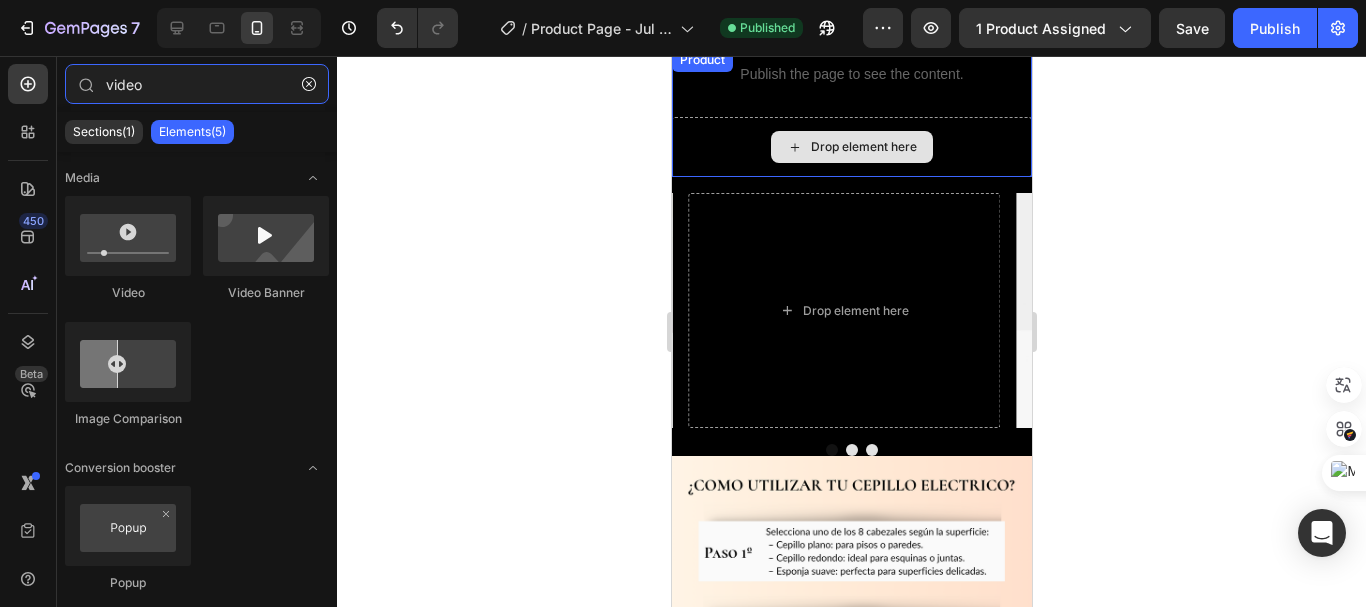 type on "video" 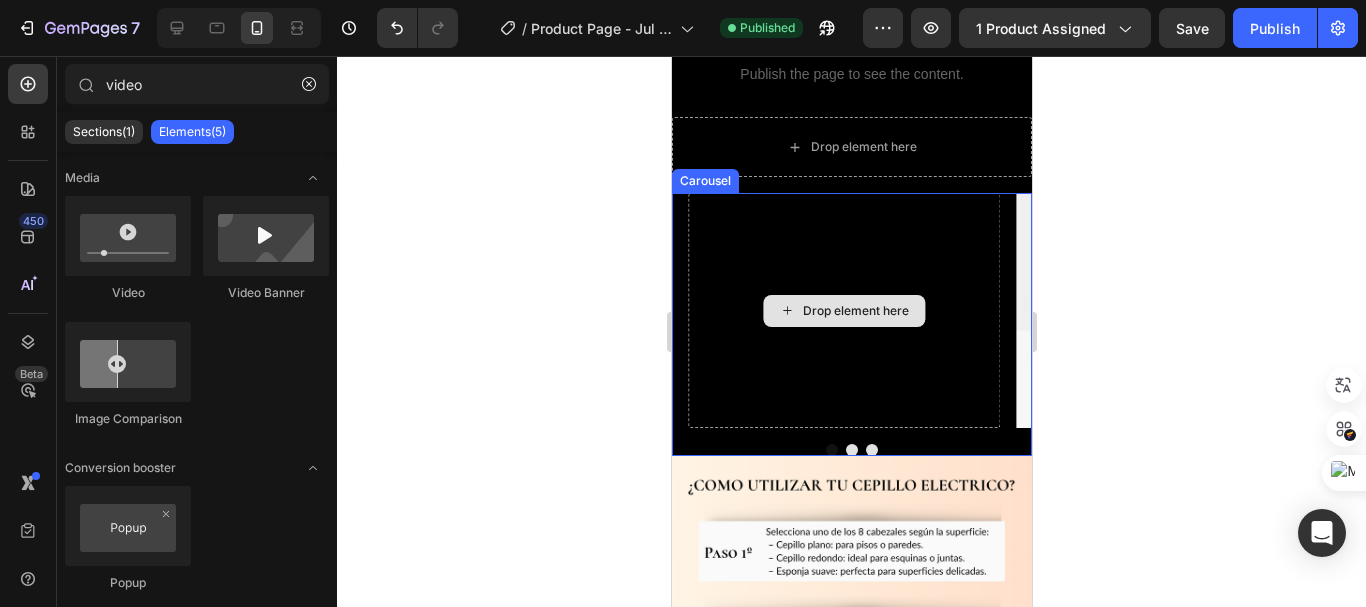 click on "Drop element here" at bounding box center (843, 311) 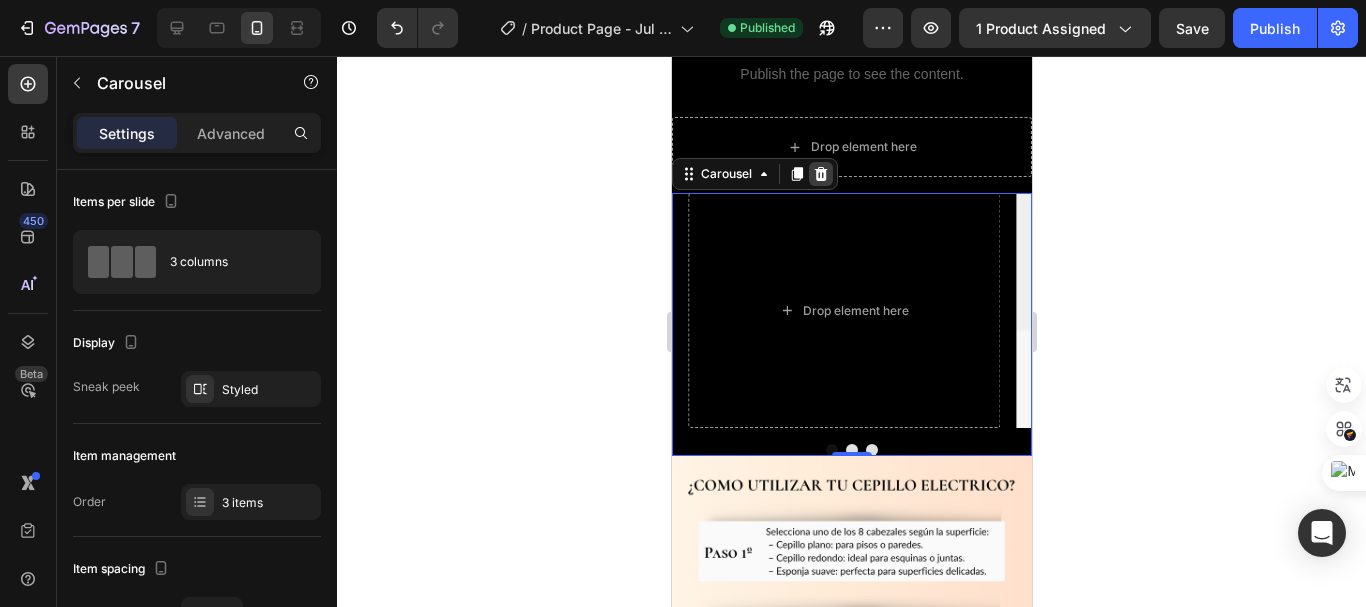 click 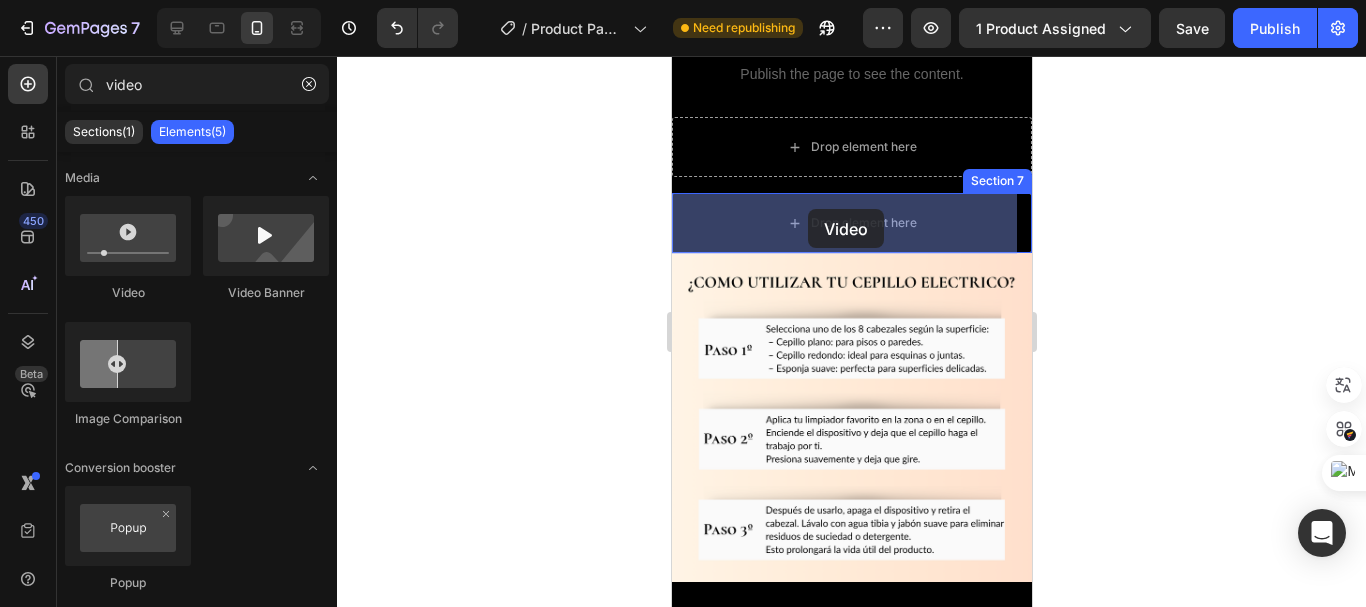 drag, startPoint x: 826, startPoint y: 304, endPoint x: 807, endPoint y: 209, distance: 96.88137 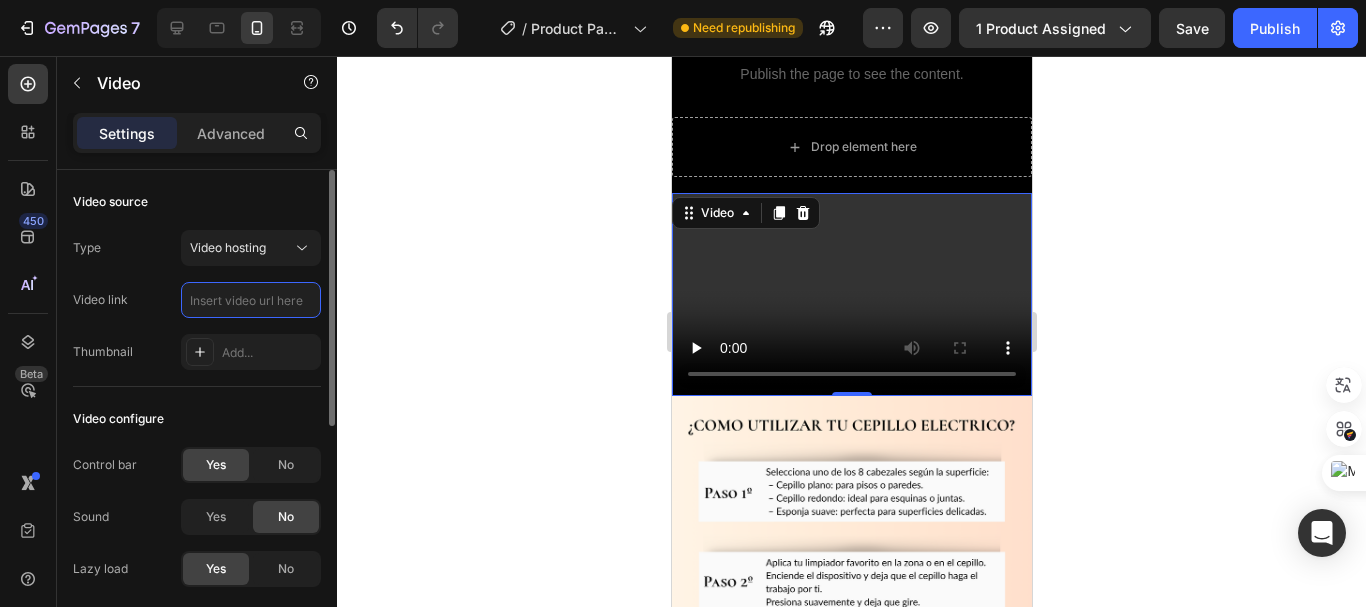 scroll, scrollTop: 0, scrollLeft: 0, axis: both 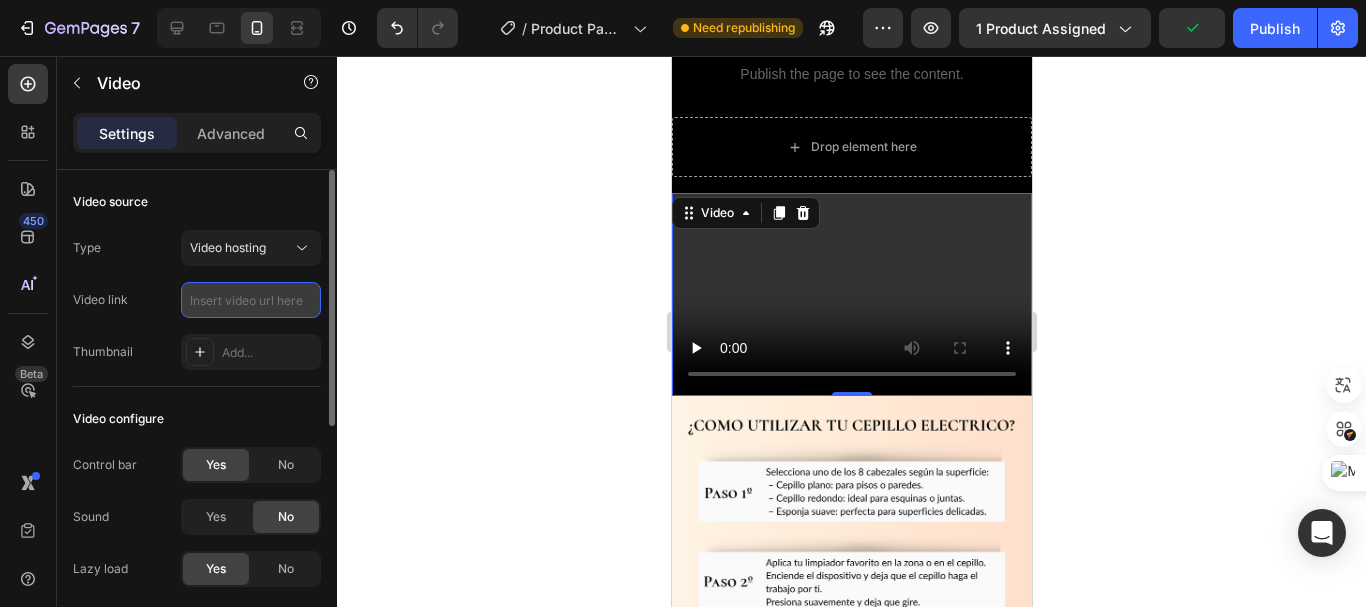 paste on "https://cdn.shopify.com/videos/c/o/v/ed02f62d6caa449f9e6727ed8adcf500.mp4" 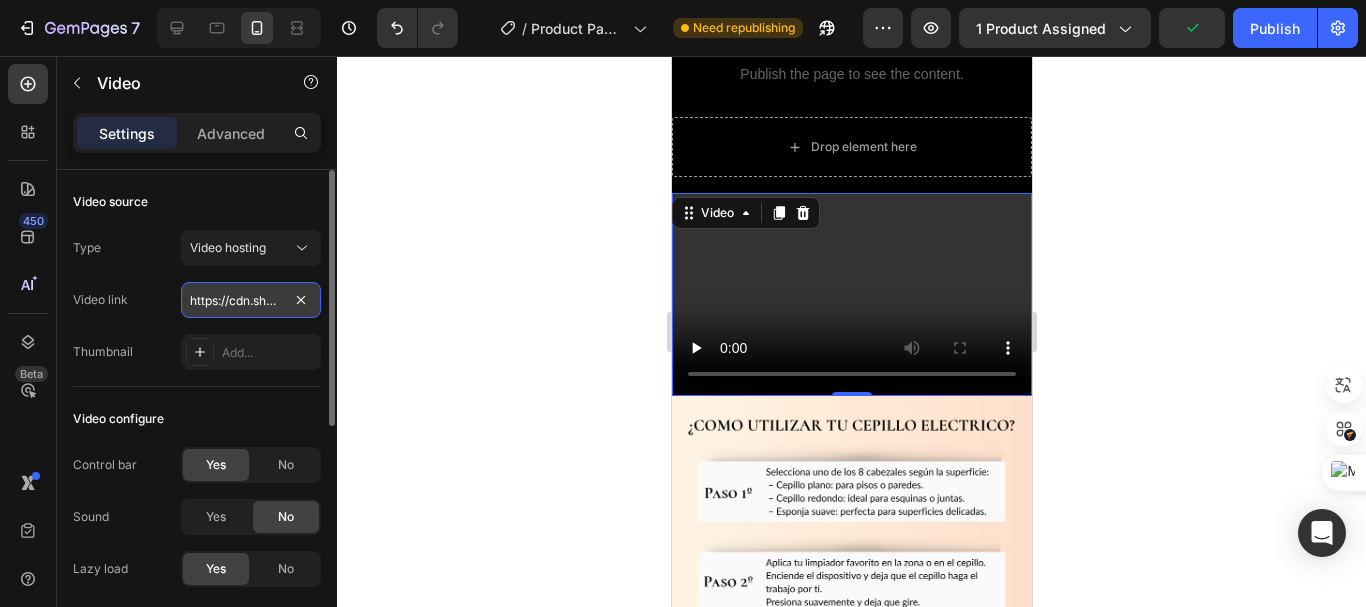 scroll, scrollTop: 0, scrollLeft: 375, axis: horizontal 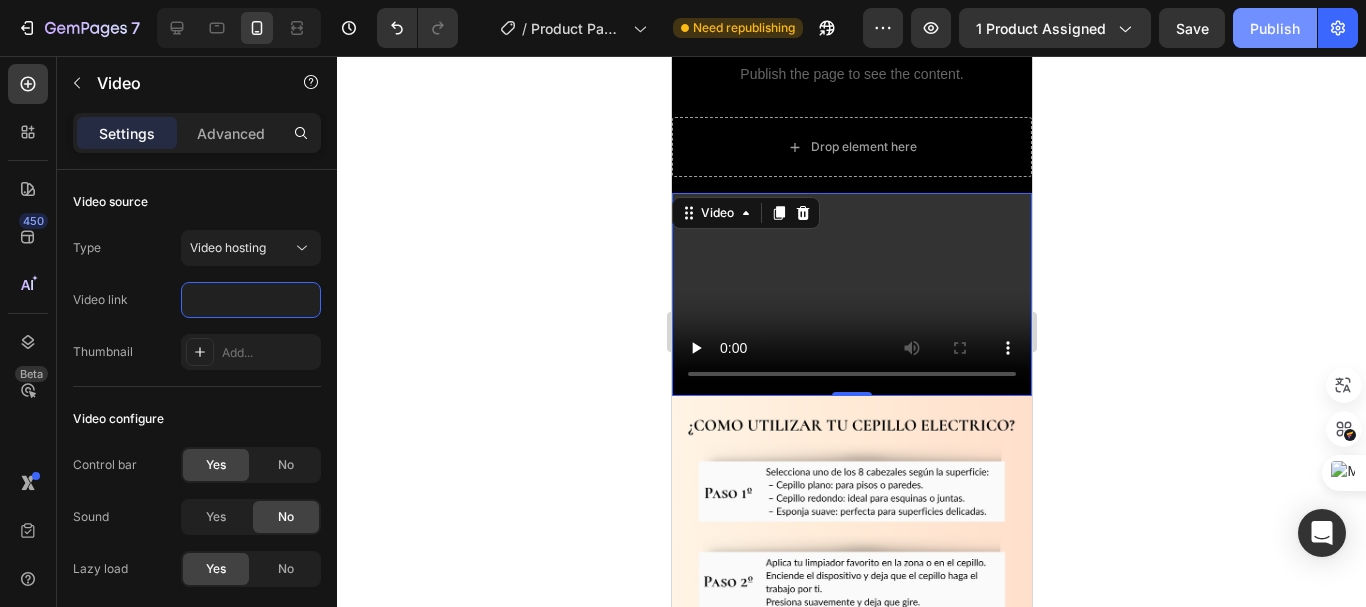 type on "https://cdn.shopify.com/videos/c/o/v/ed02f62d6caa449f9e6727ed8adcf500.mp4" 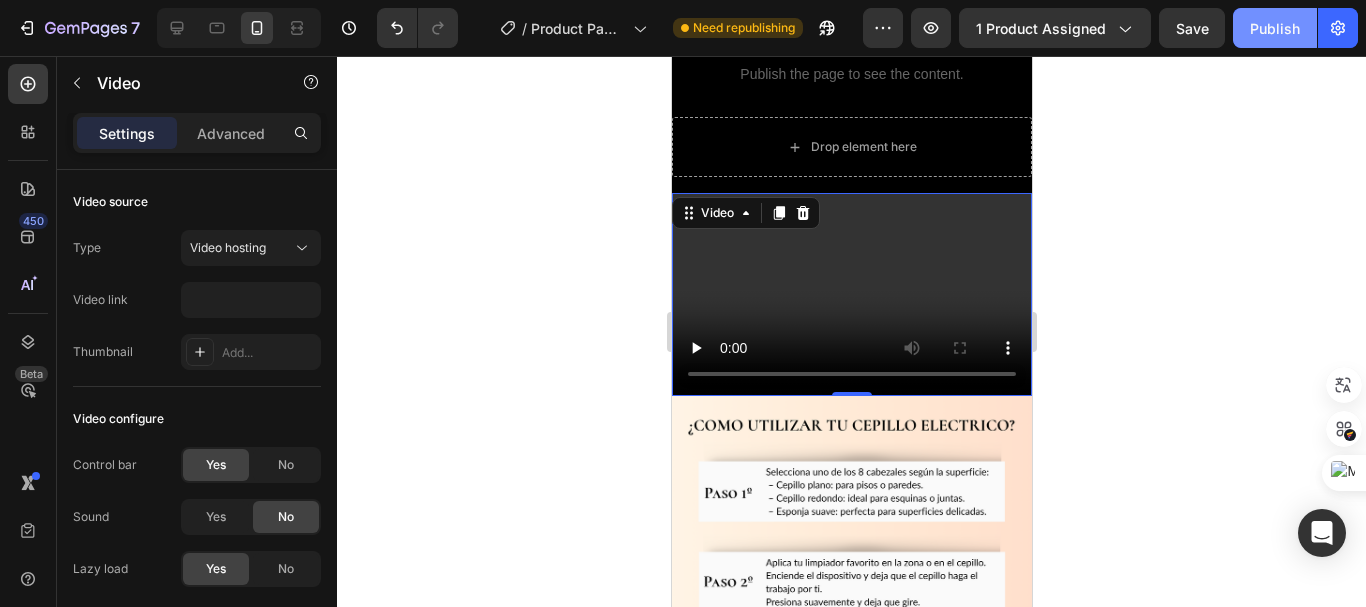 click on "Publish" at bounding box center [1275, 28] 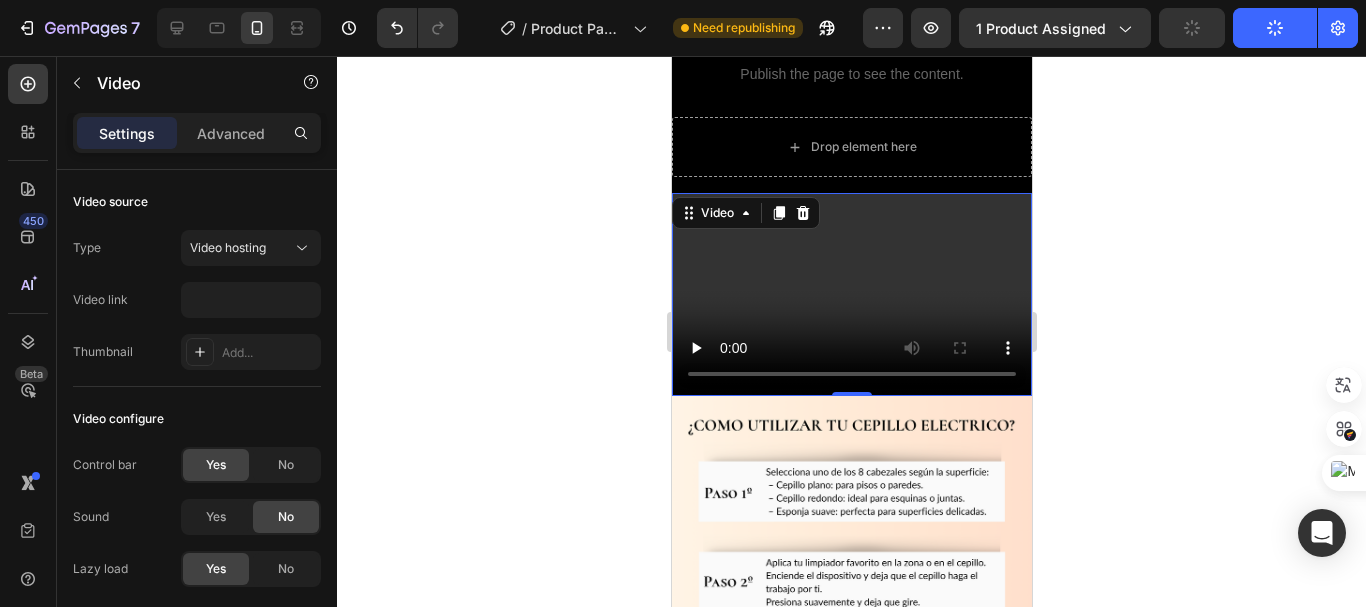 scroll, scrollTop: 0, scrollLeft: 0, axis: both 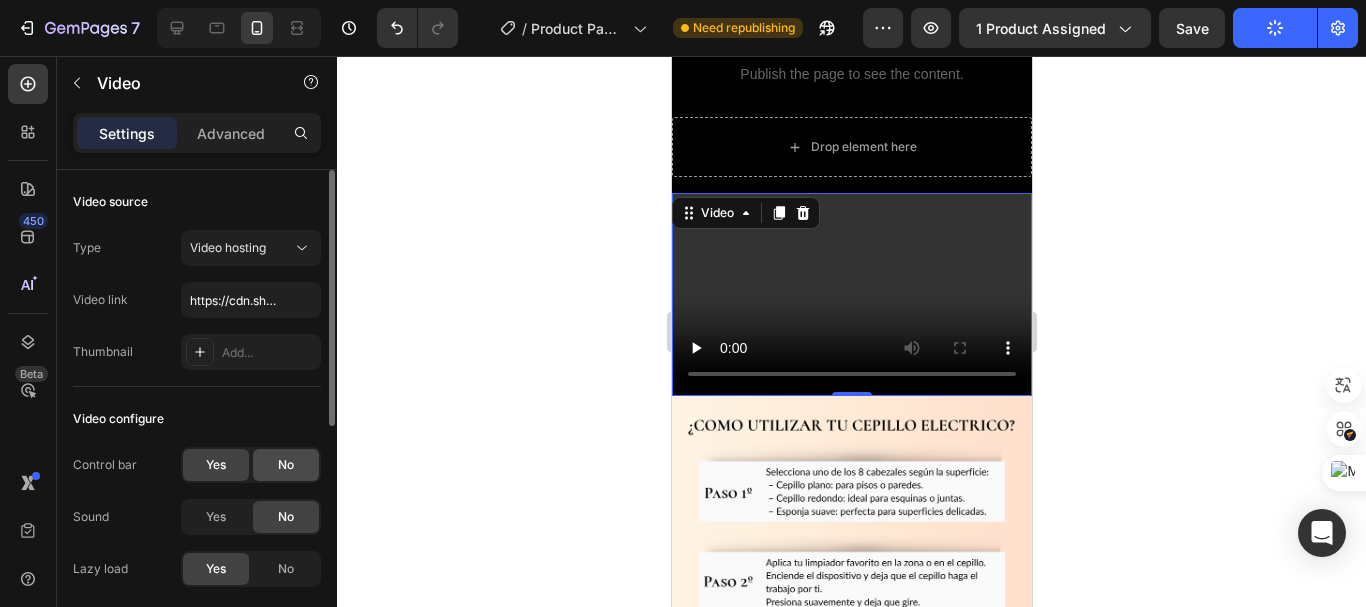 click on "No" 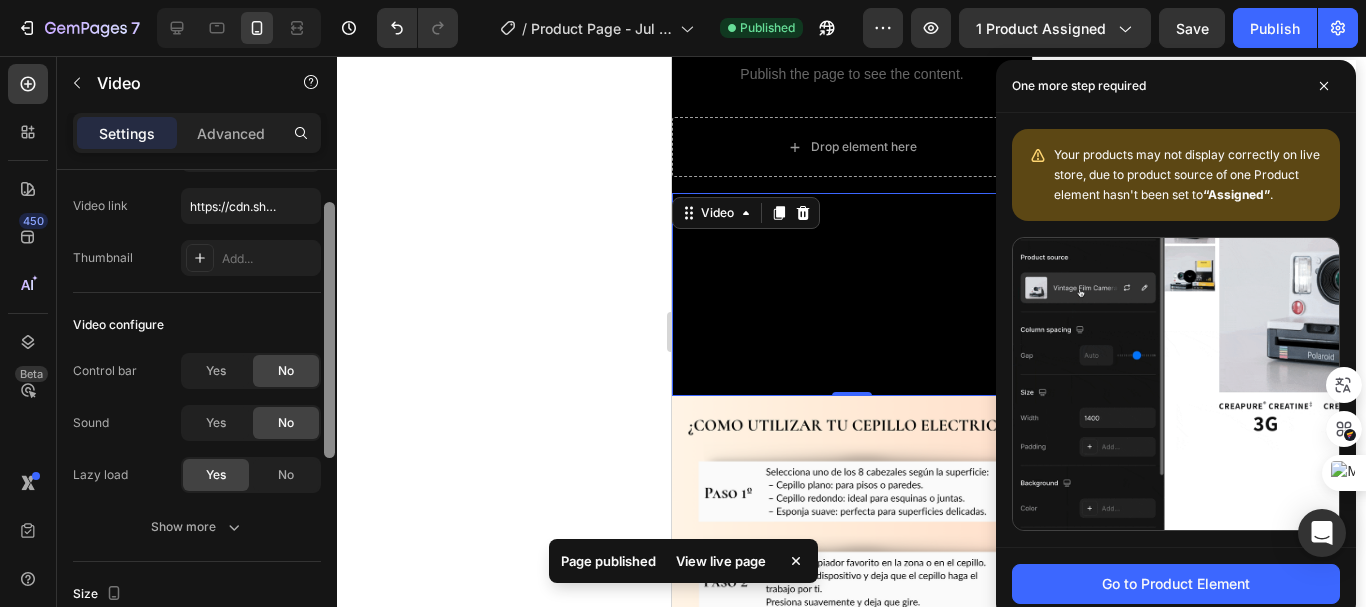 scroll, scrollTop: 102, scrollLeft: 0, axis: vertical 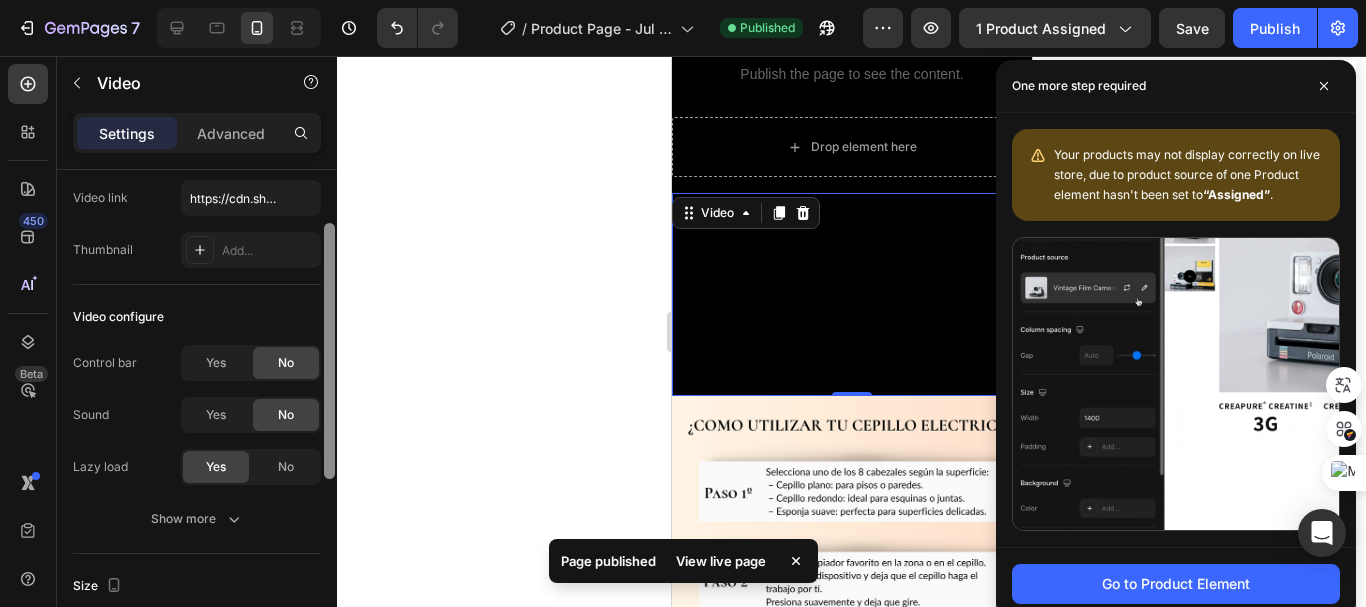 drag, startPoint x: 330, startPoint y: 356, endPoint x: 322, endPoint y: 409, distance: 53.600372 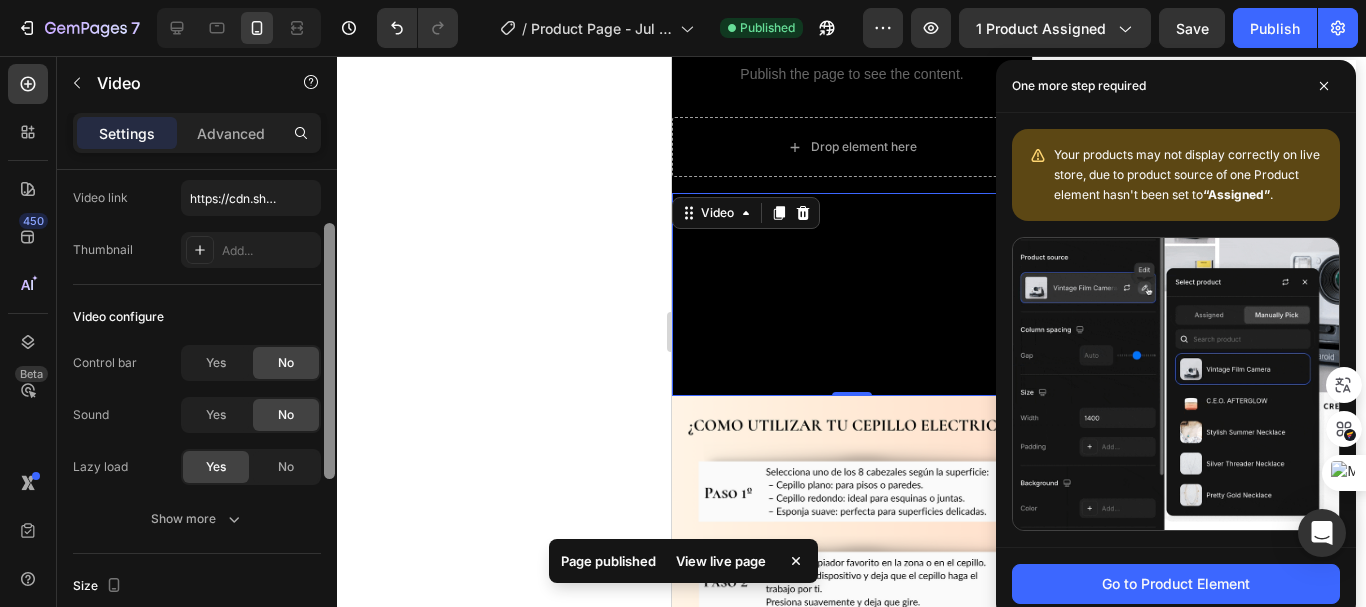 click at bounding box center (329, 417) 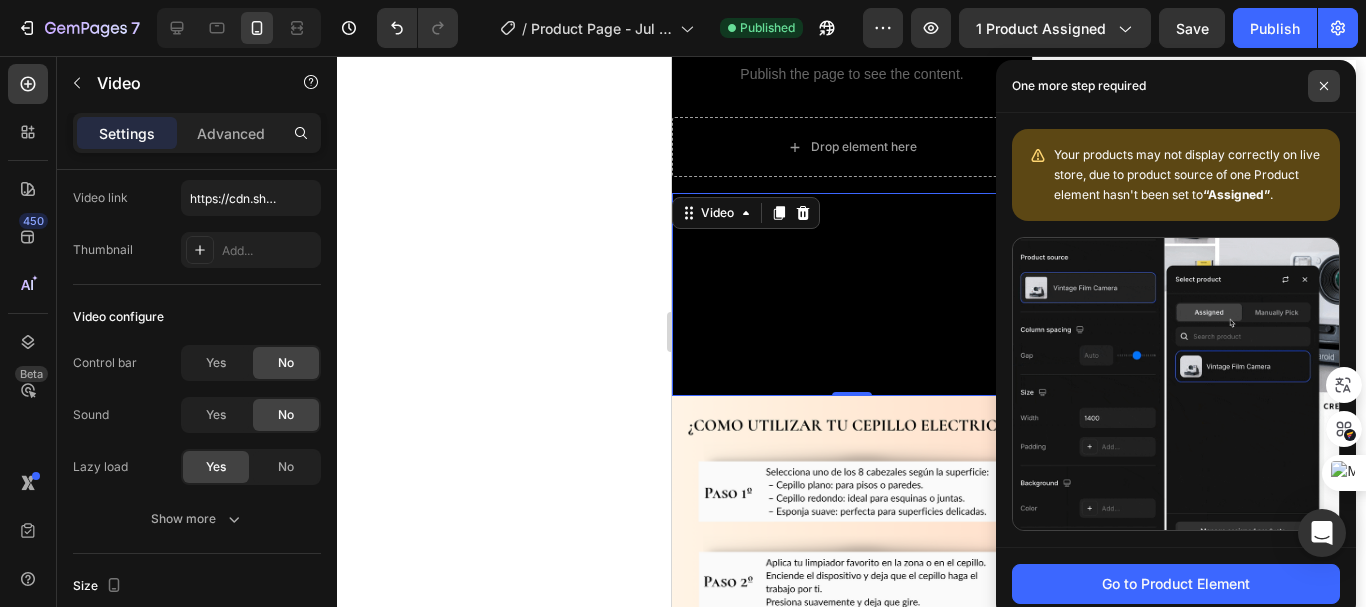 click 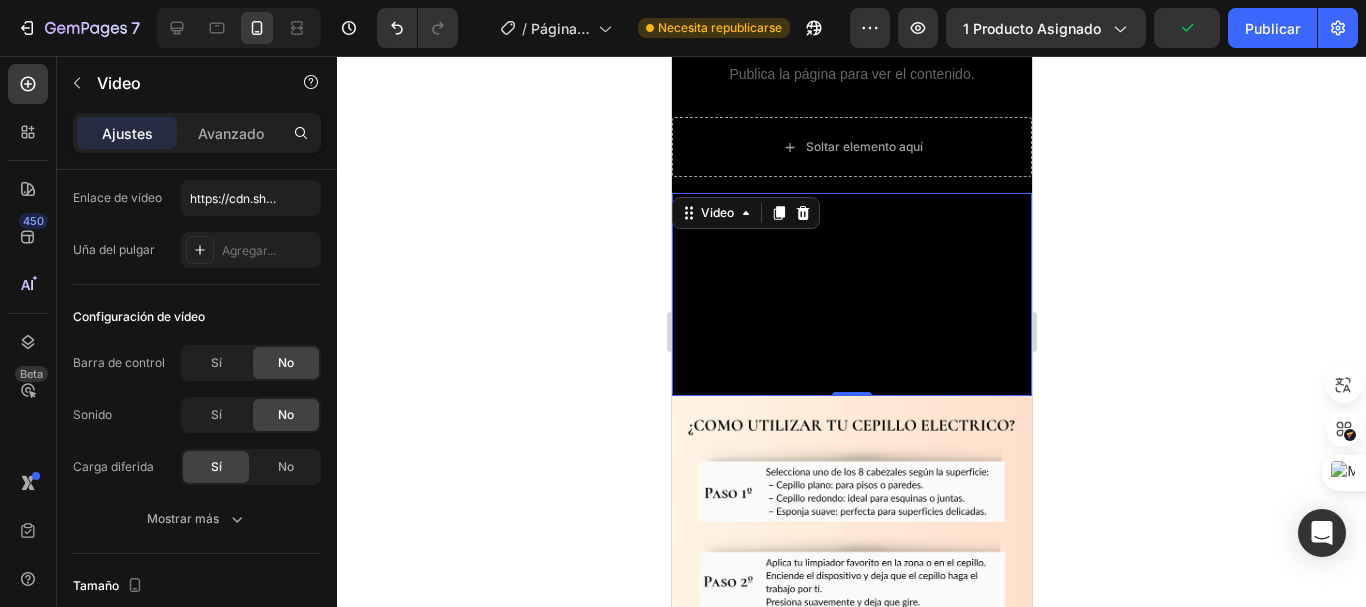 click 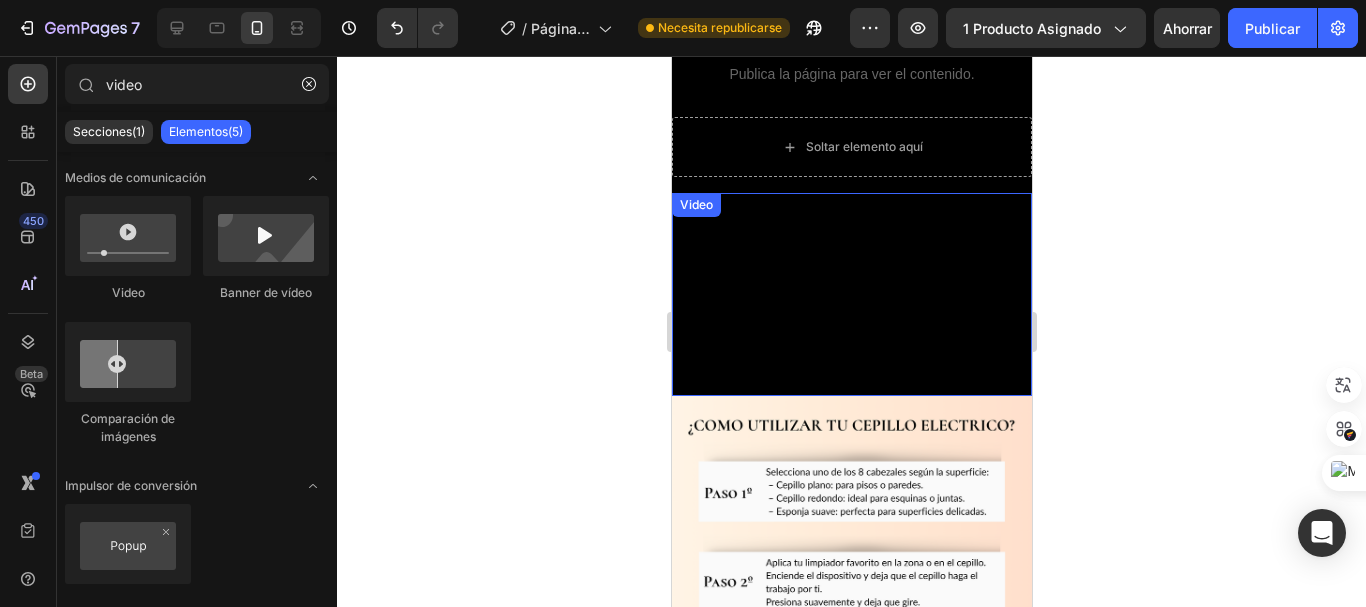 click at bounding box center (851, 294) 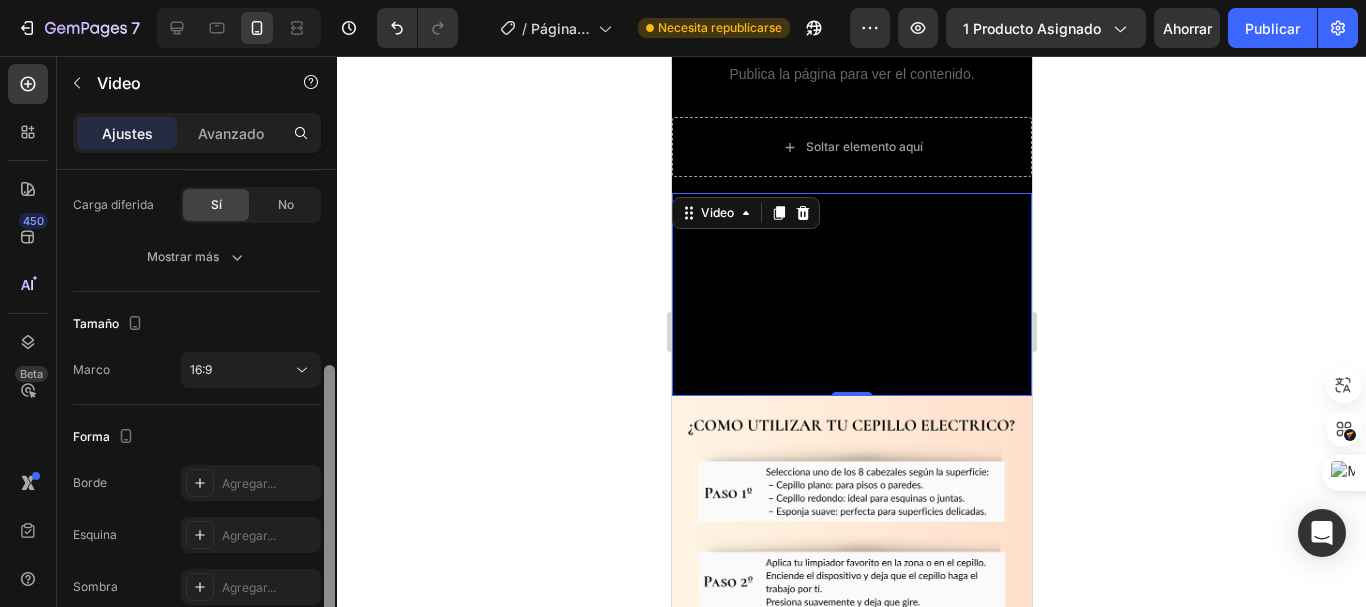 drag, startPoint x: 330, startPoint y: 215, endPoint x: 331, endPoint y: 412, distance: 197.00253 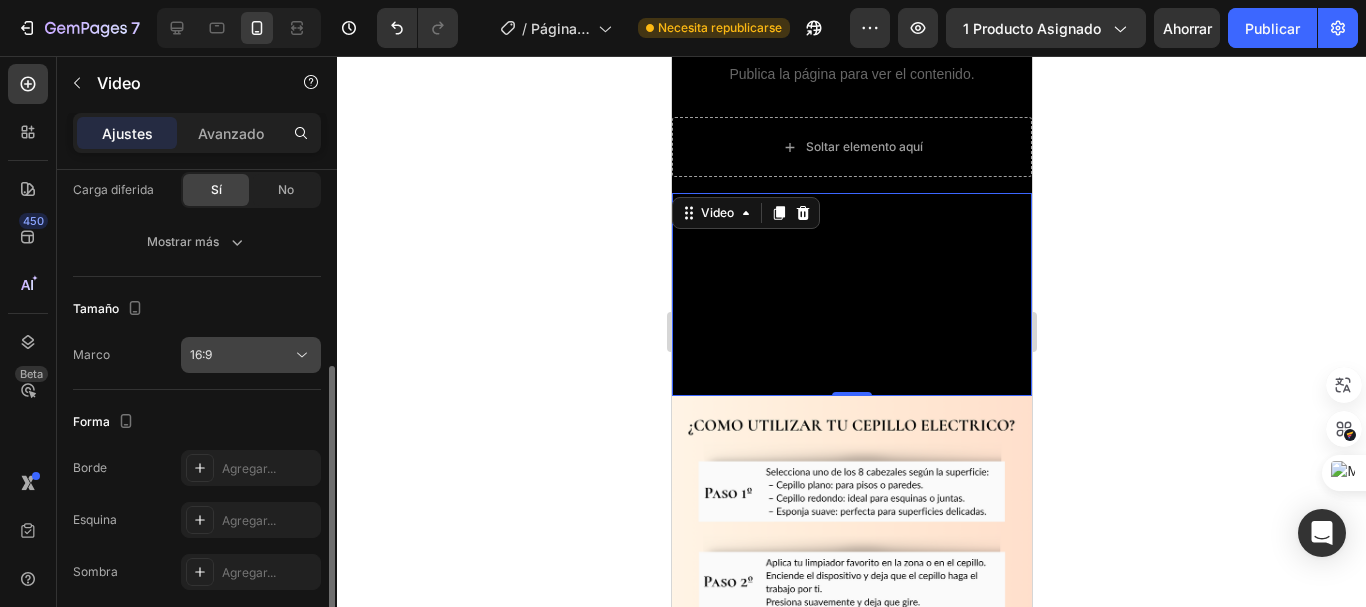 click on "16:9" at bounding box center [241, 355] 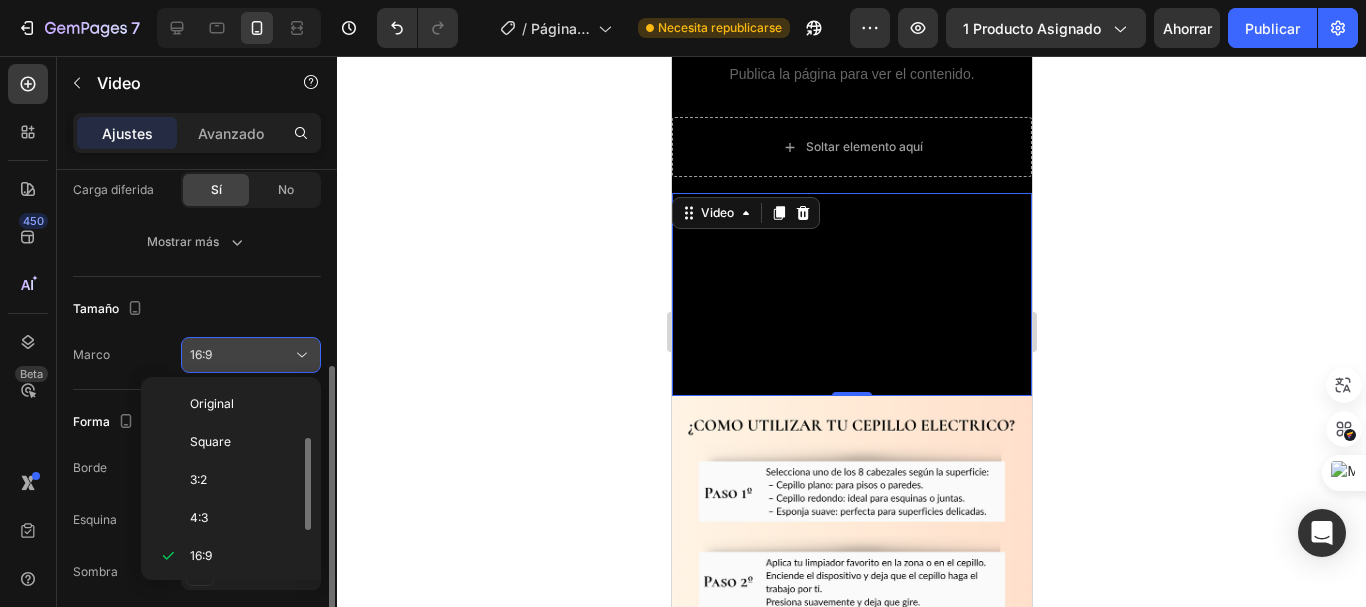scroll, scrollTop: 36, scrollLeft: 0, axis: vertical 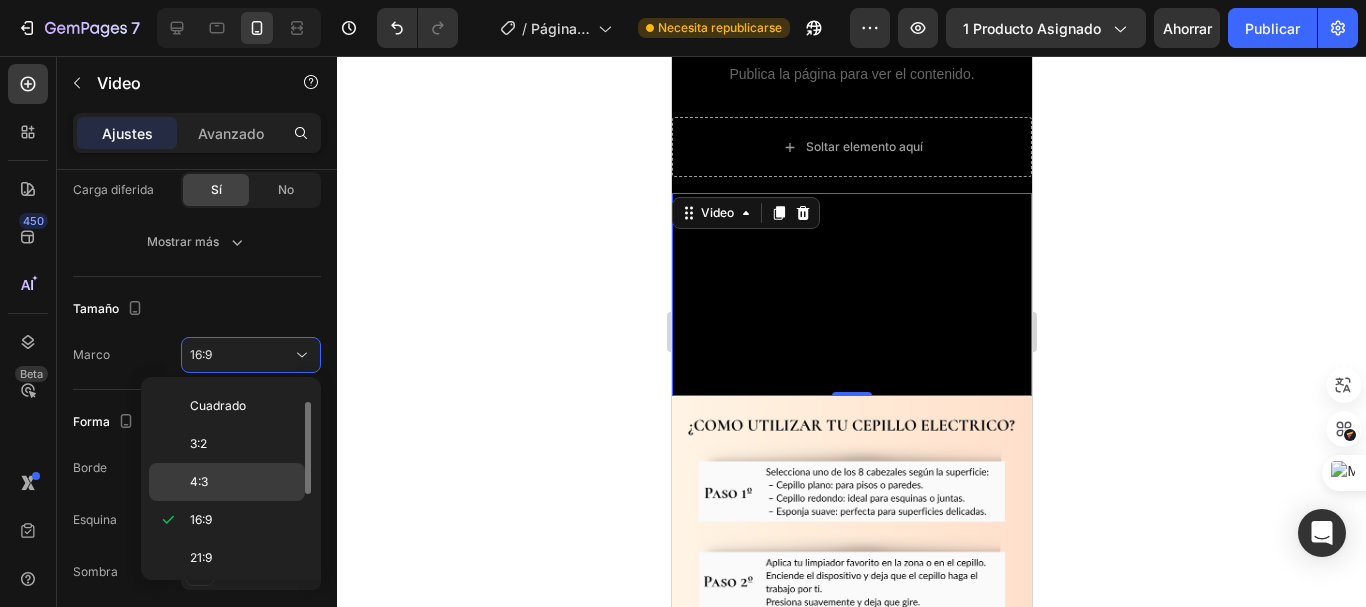 click on "4:3" at bounding box center [243, 482] 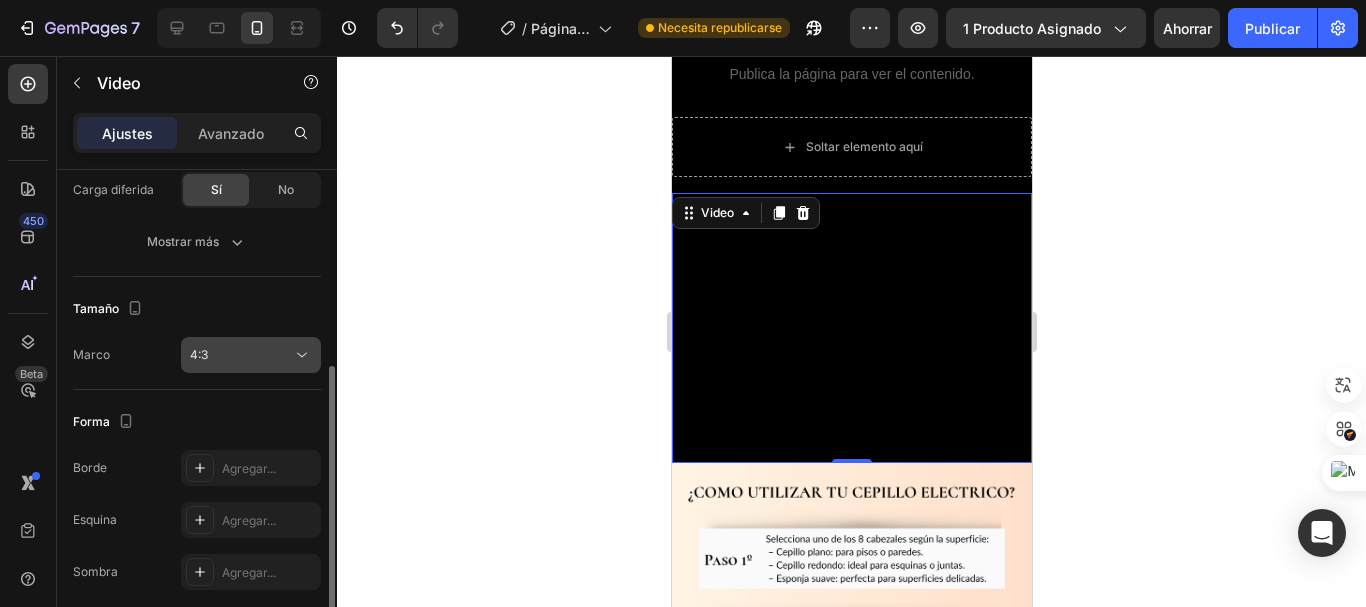 click on "4:3" at bounding box center (241, 355) 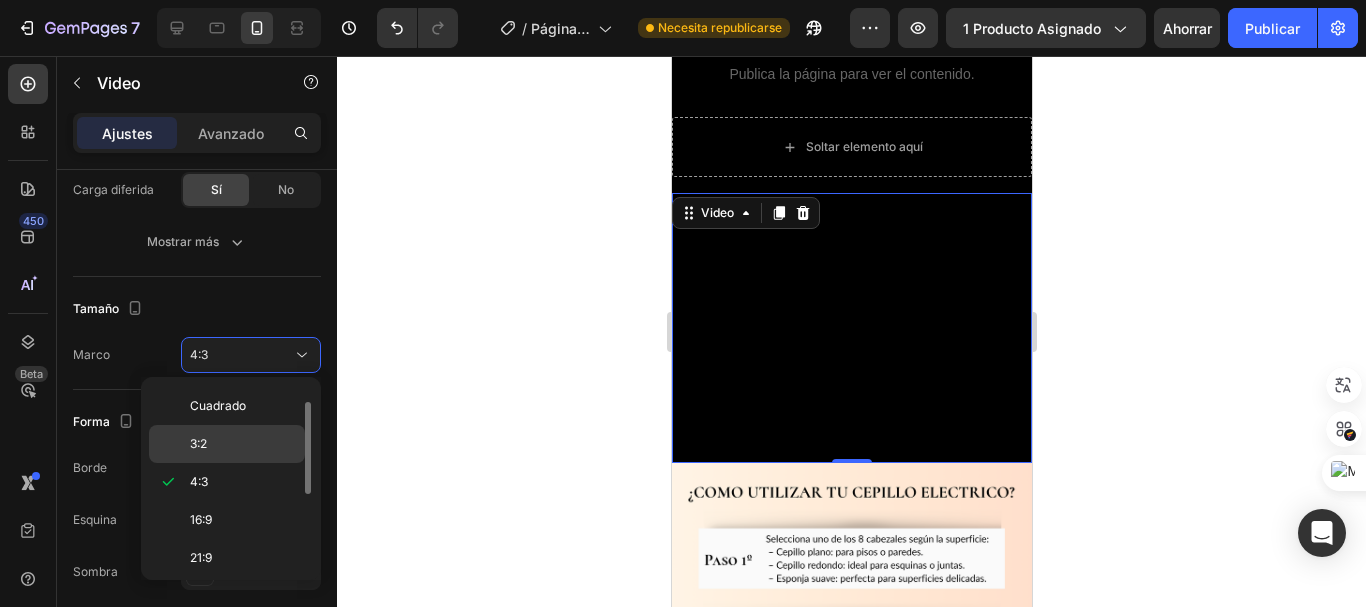 click on "3:2" at bounding box center (243, 444) 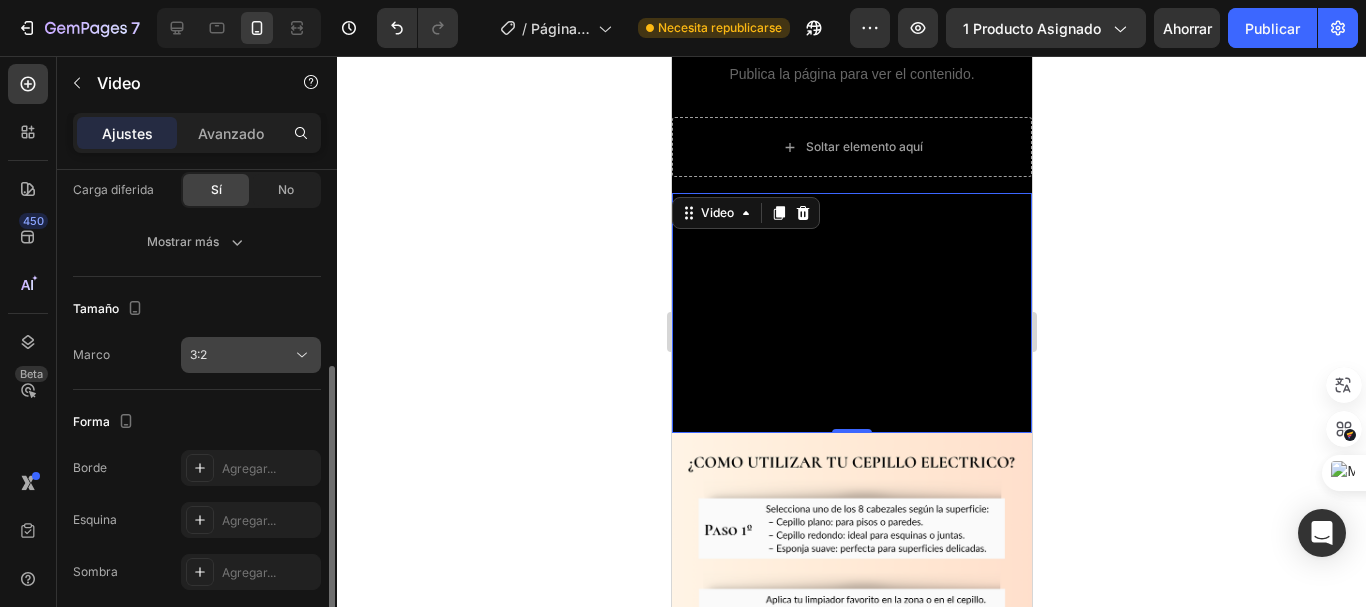 click on "3:2" 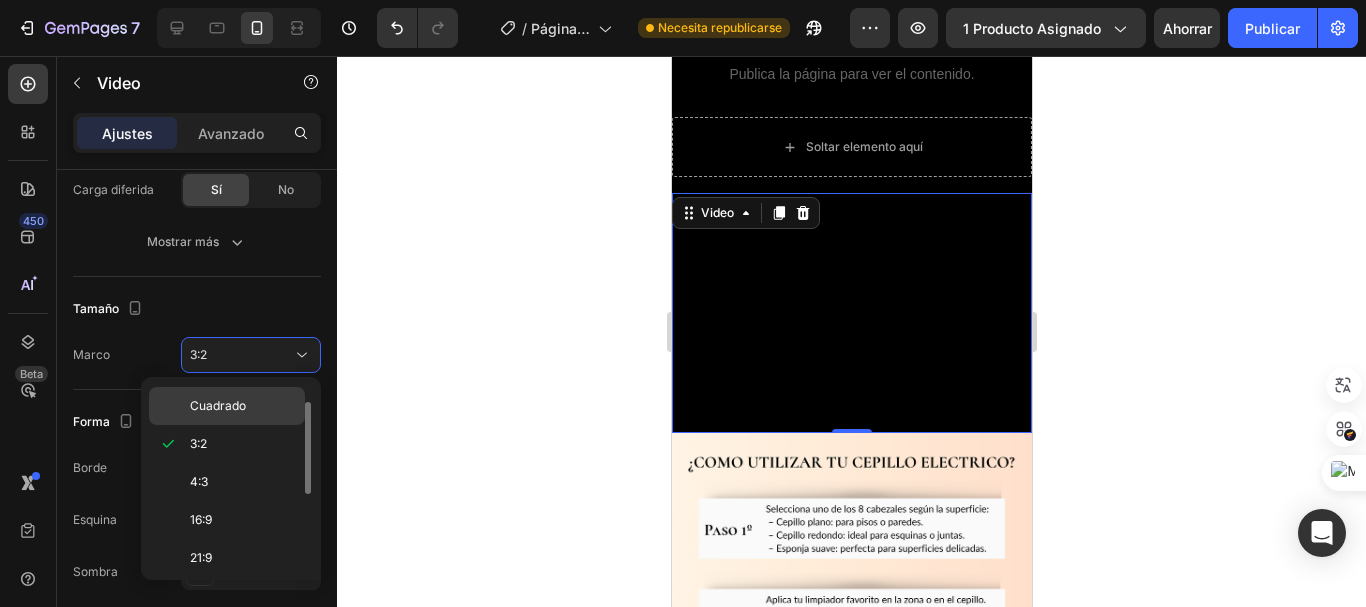 click on "Cuadrado" at bounding box center [243, 406] 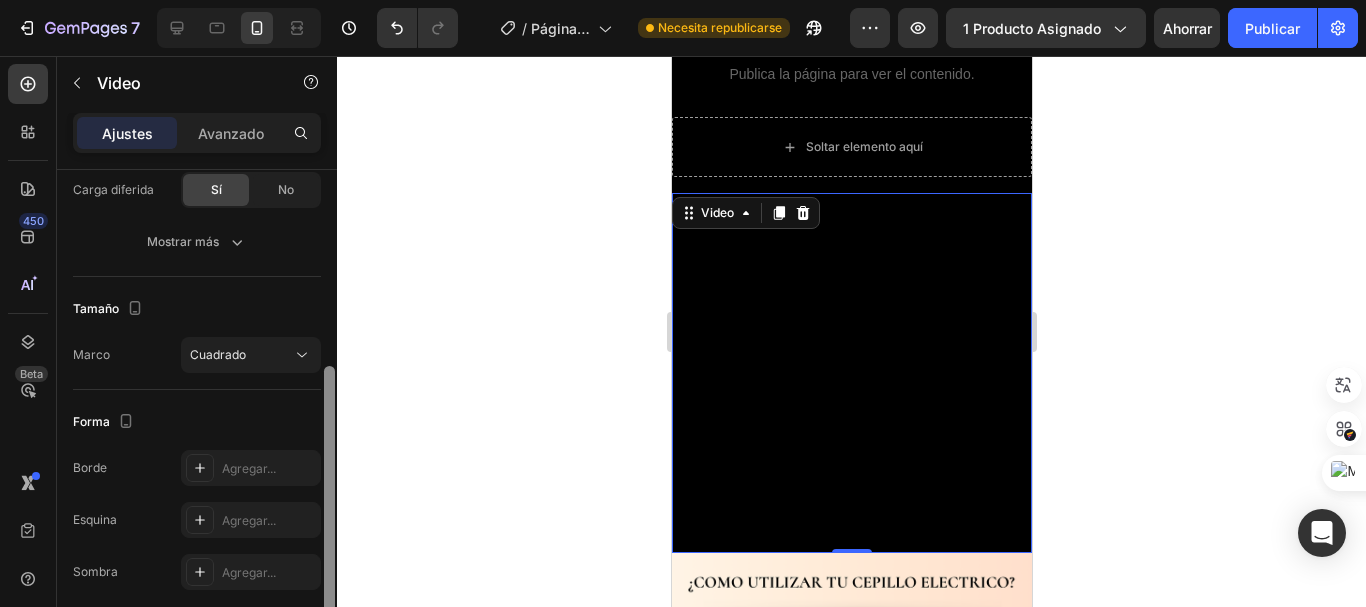 scroll, scrollTop: 458, scrollLeft: 0, axis: vertical 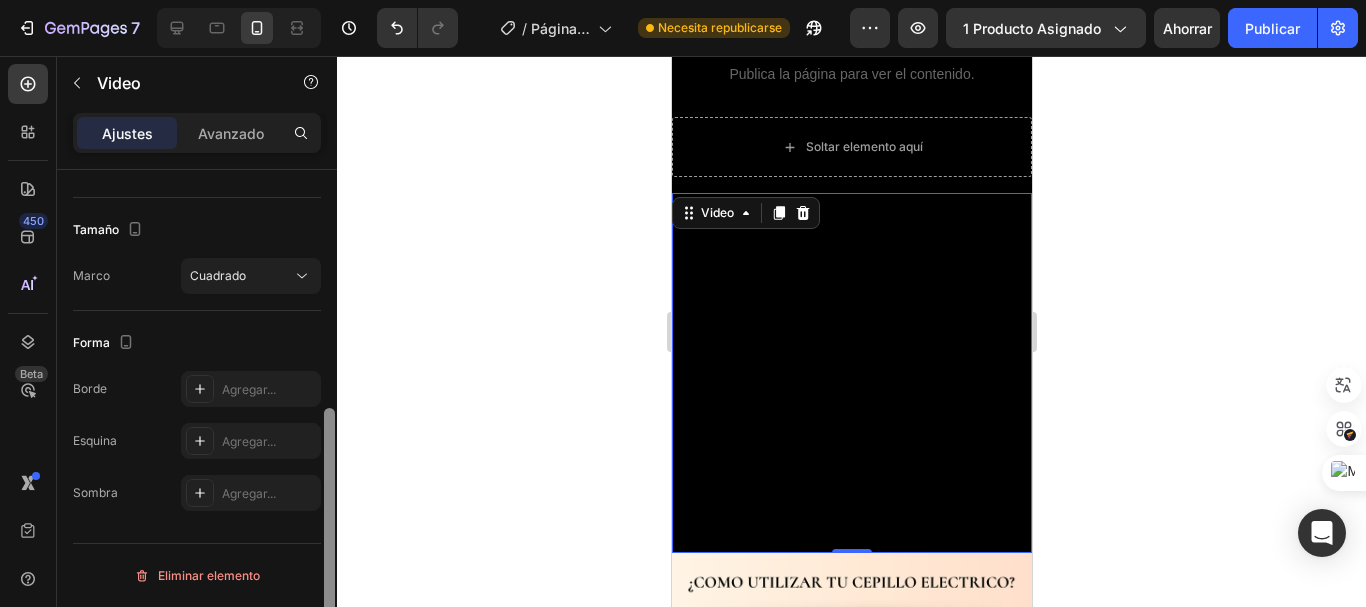 drag, startPoint x: 335, startPoint y: 409, endPoint x: 326, endPoint y: 453, distance: 44.911022 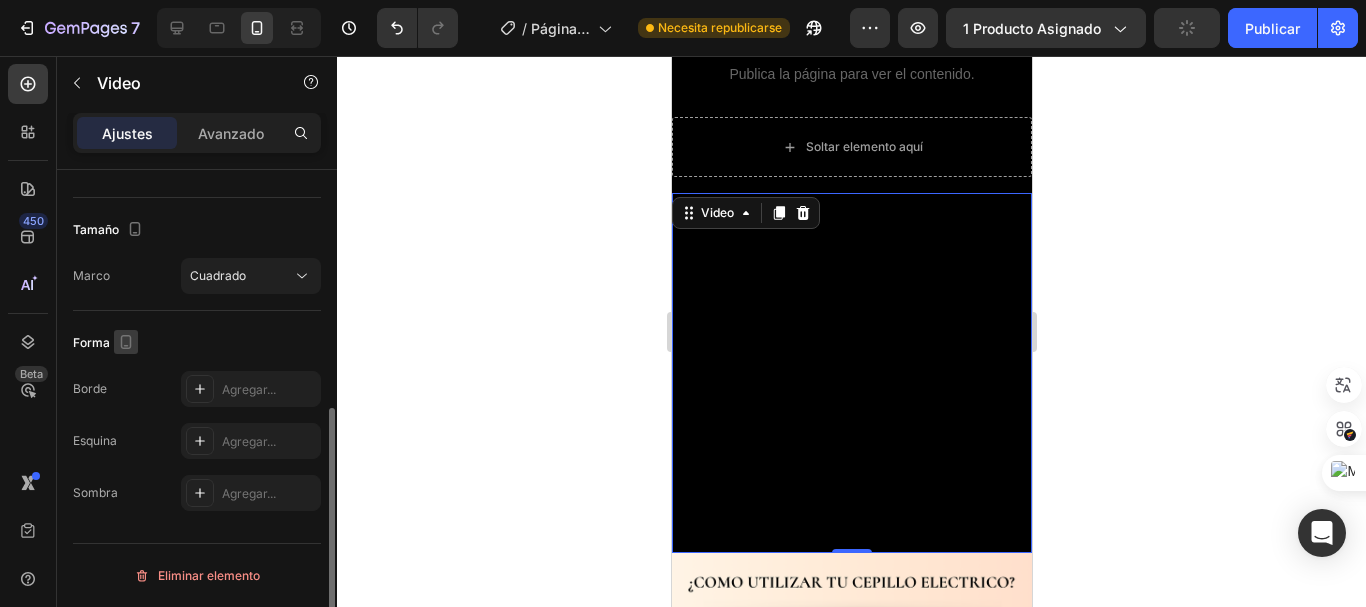 click 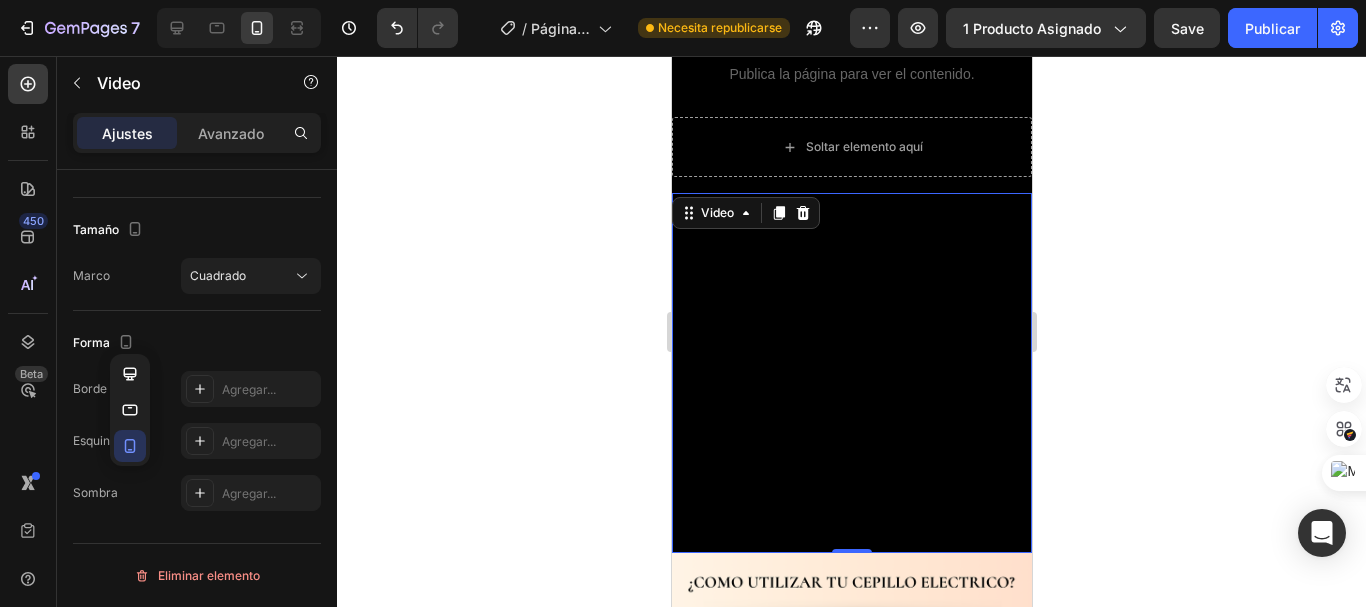click 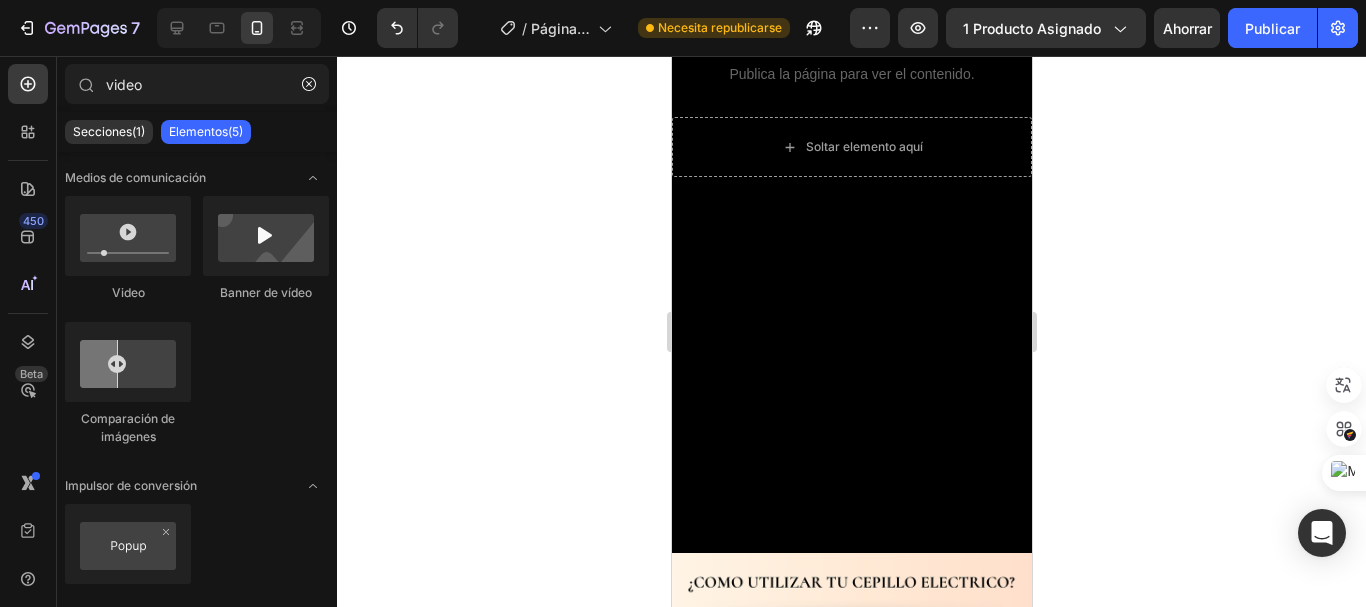 click 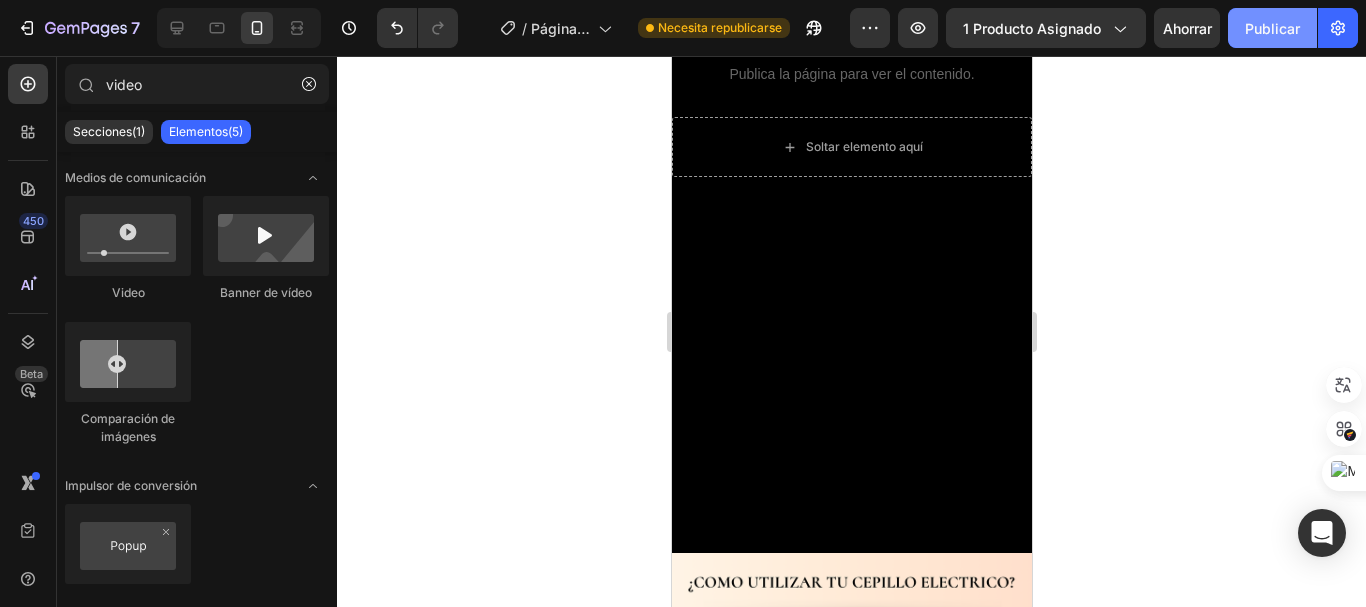click on "Publicar" at bounding box center (1272, 28) 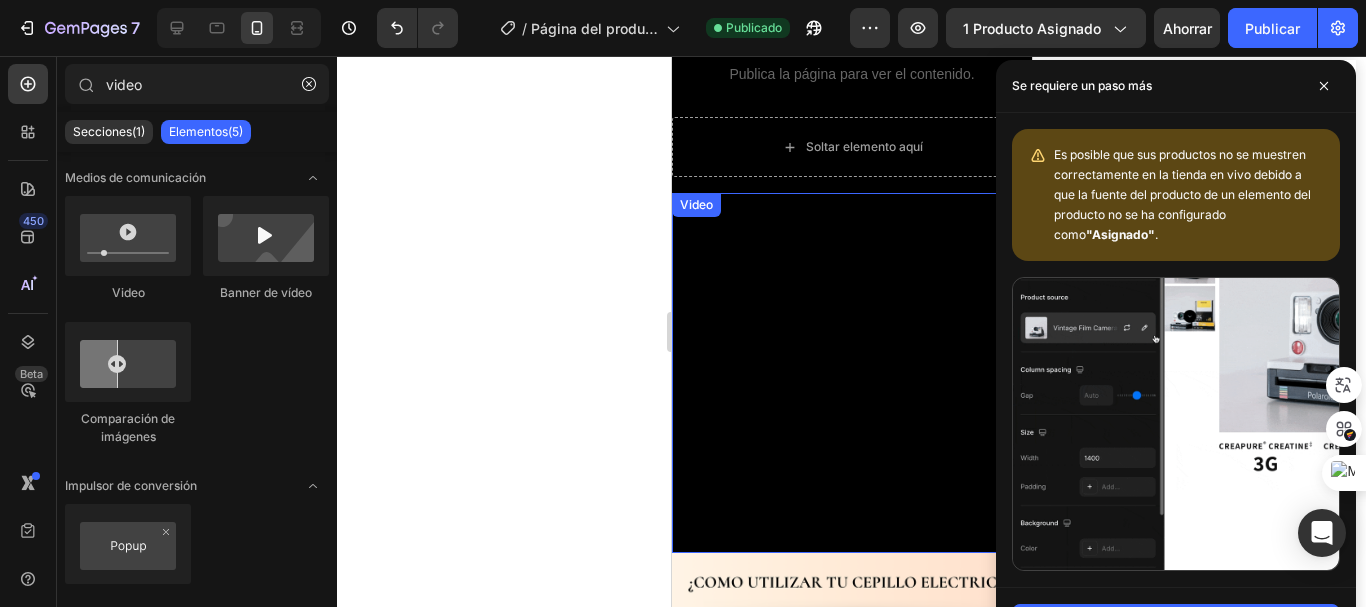 click at bounding box center [851, 373] 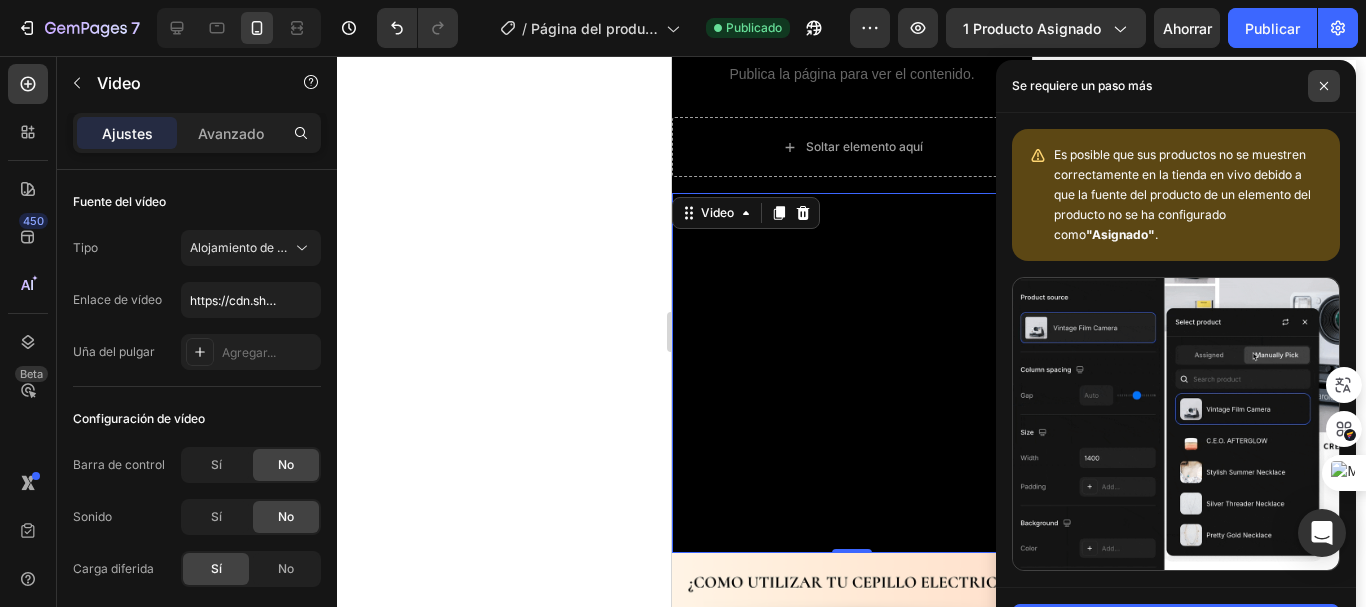 click 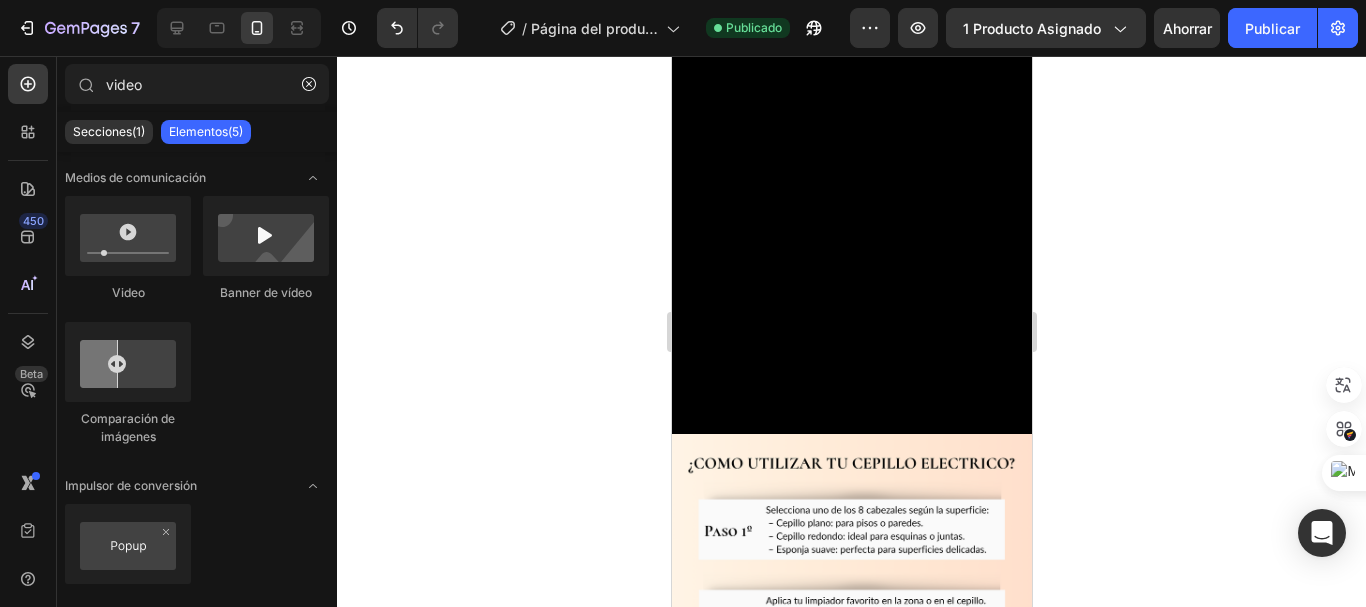 scroll, scrollTop: 2289, scrollLeft: 0, axis: vertical 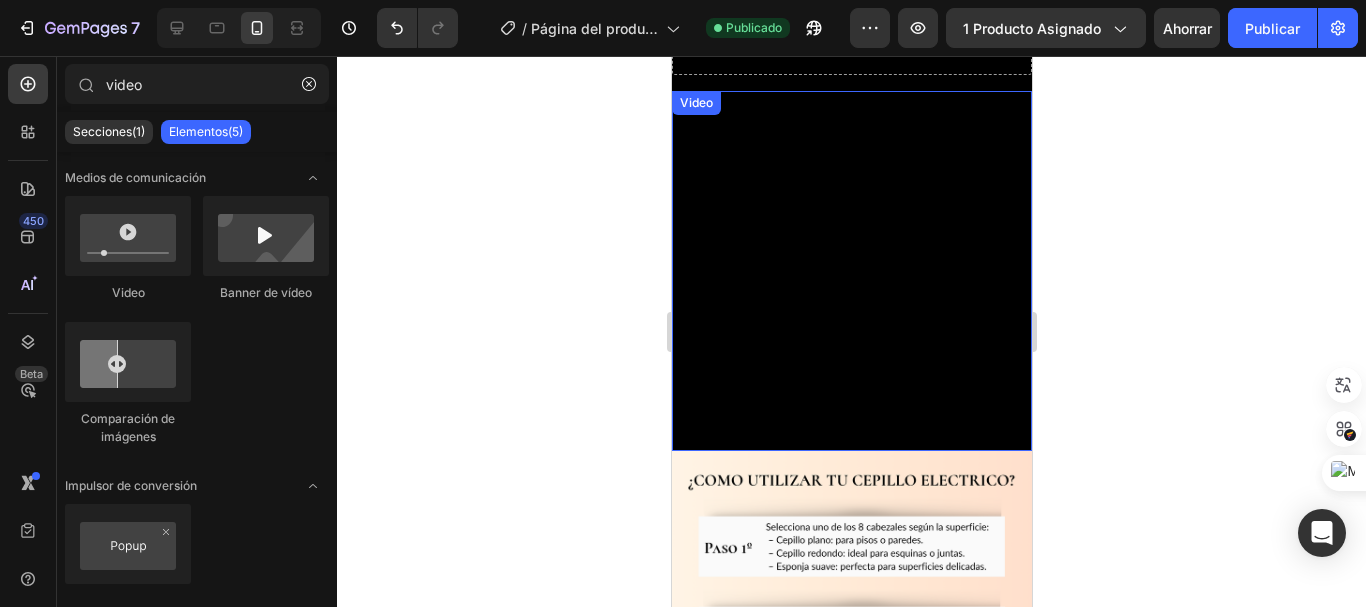 click at bounding box center [851, 271] 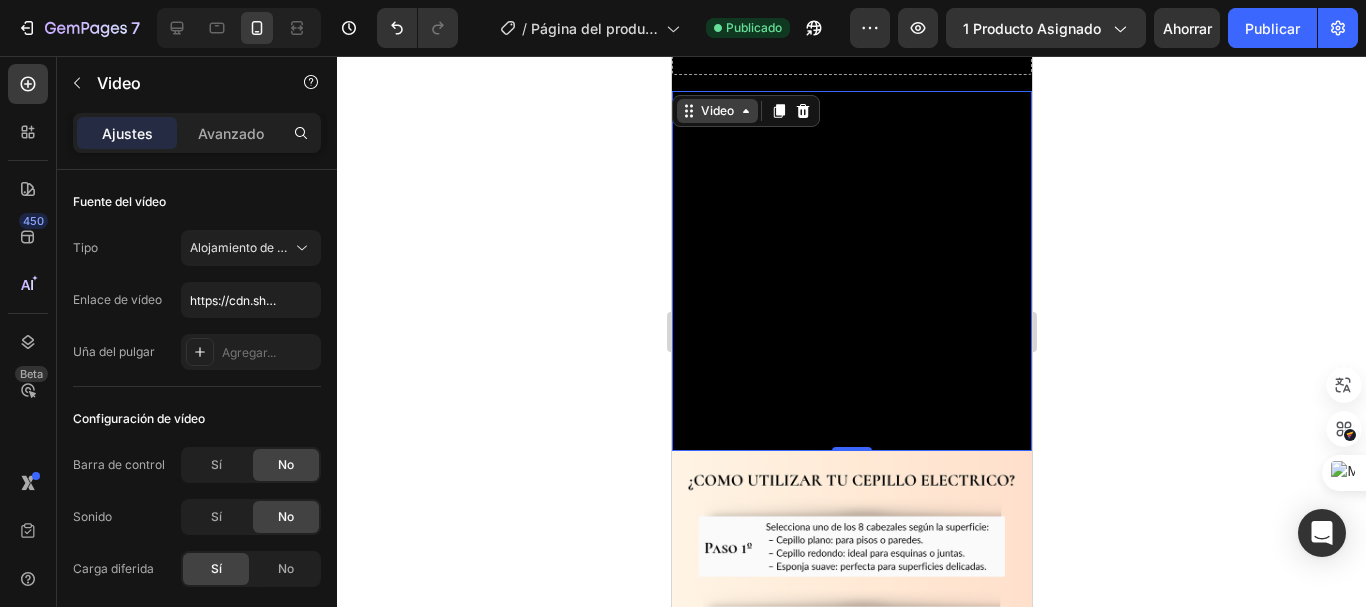 click on "Video" at bounding box center (716, 111) 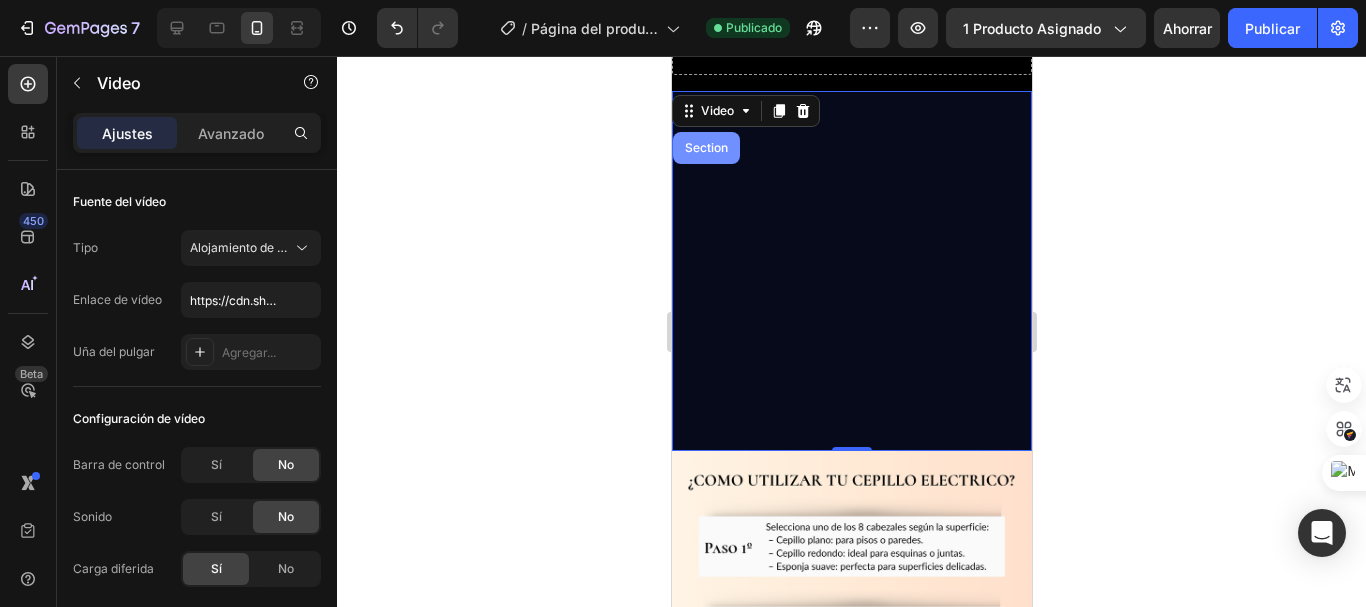 click on "Section" at bounding box center (705, 148) 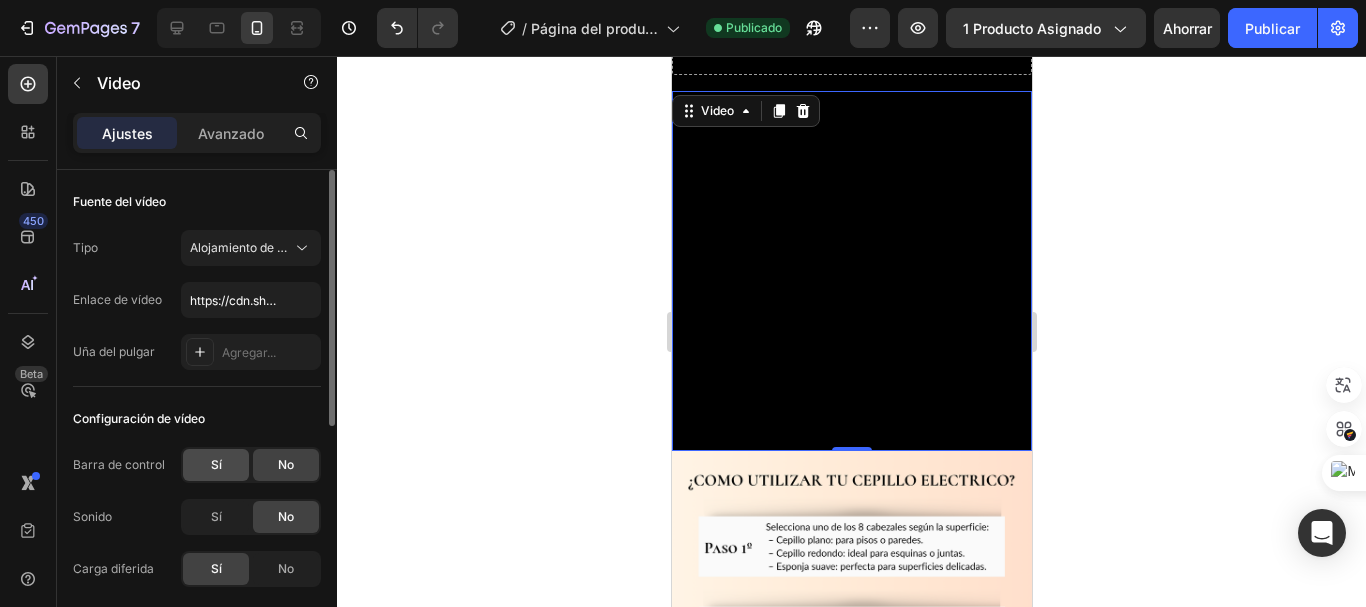 click on "Sí" 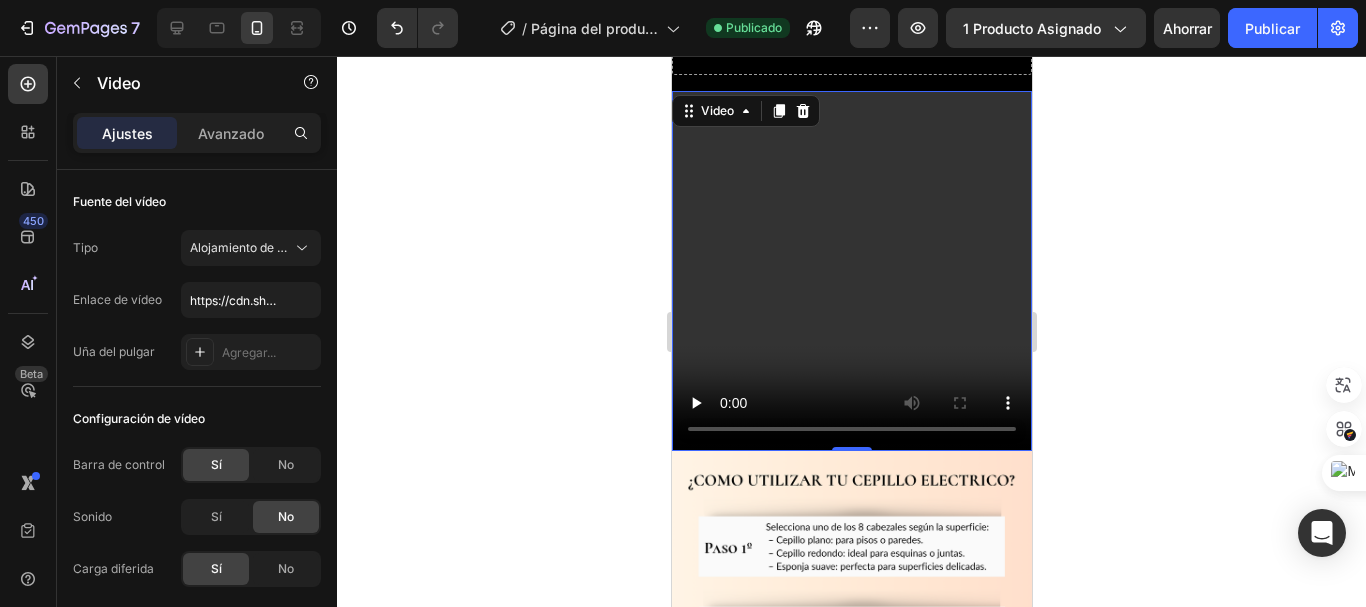 click at bounding box center [851, 271] 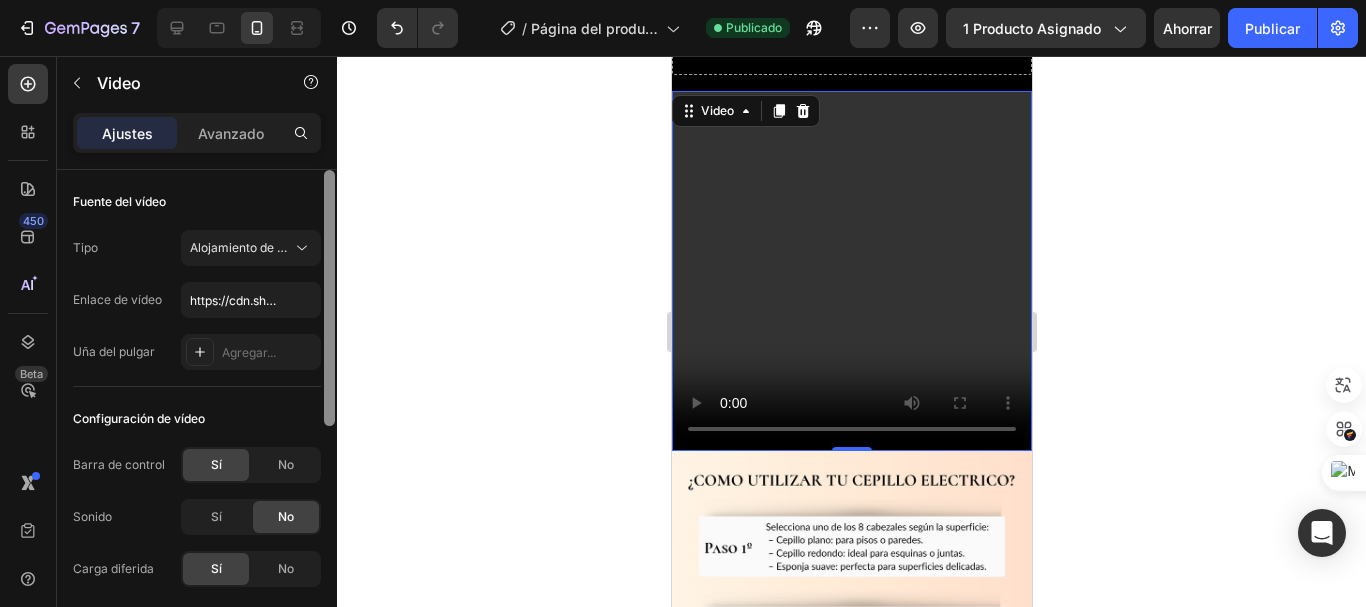 click at bounding box center (329, 417) 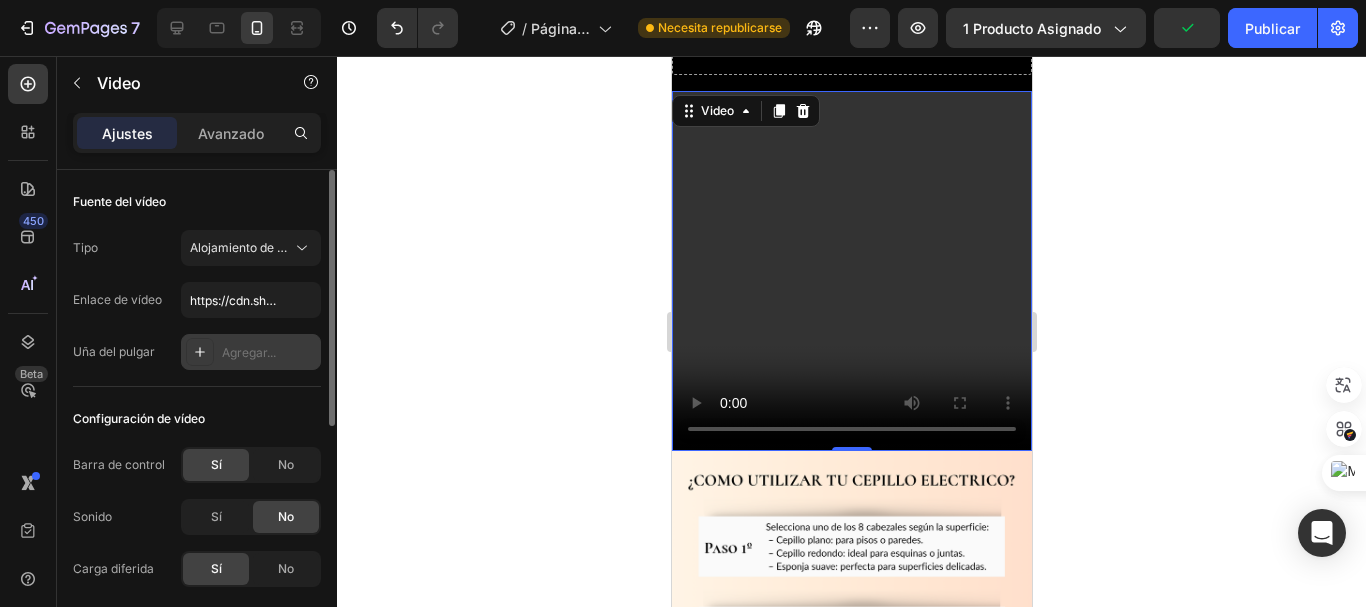 click on "Agregar..." at bounding box center [249, 352] 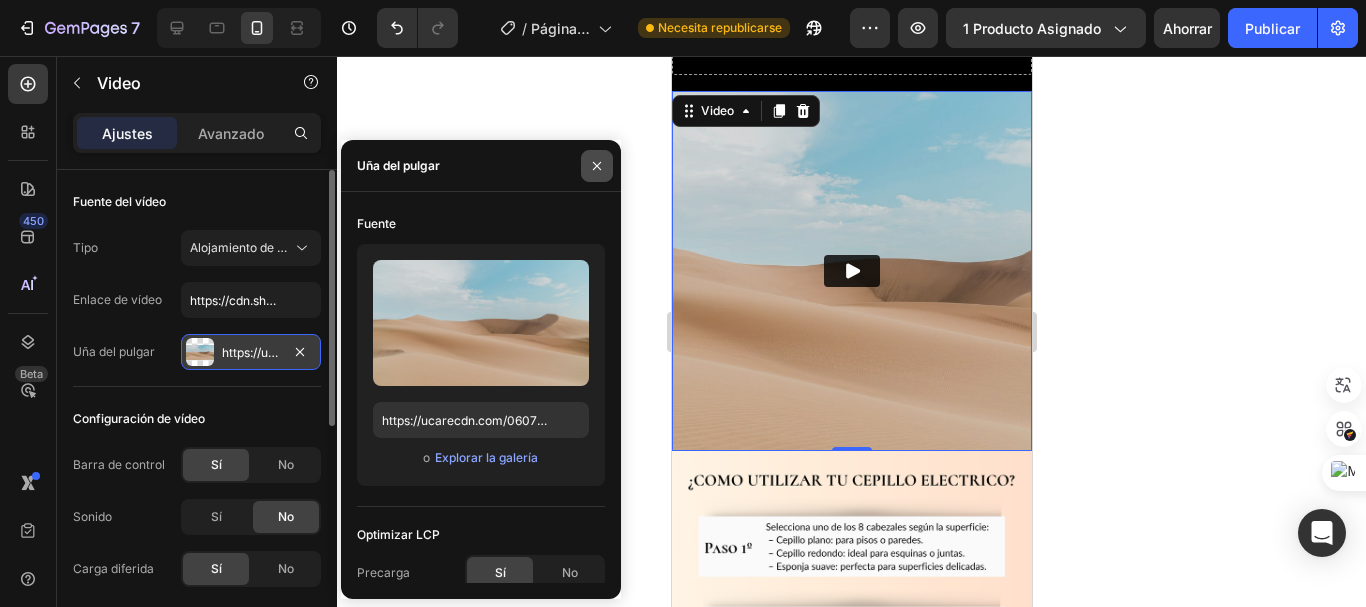 click at bounding box center (597, 166) 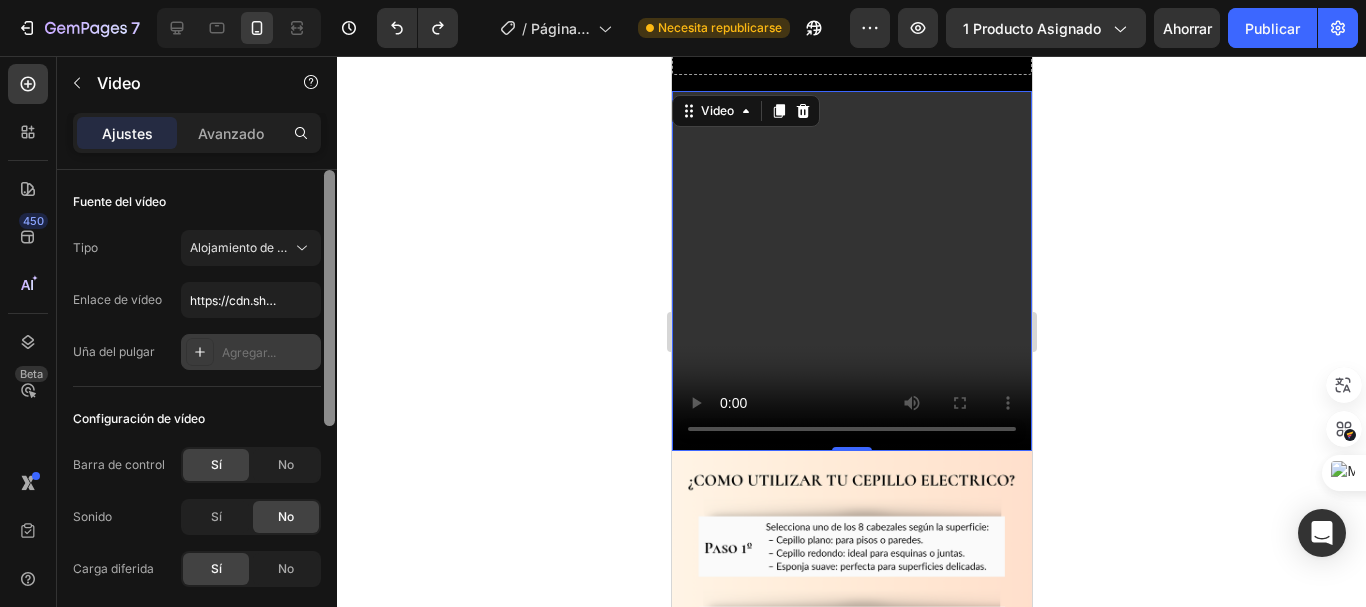 drag, startPoint x: 332, startPoint y: 234, endPoint x: 332, endPoint y: 222, distance: 12 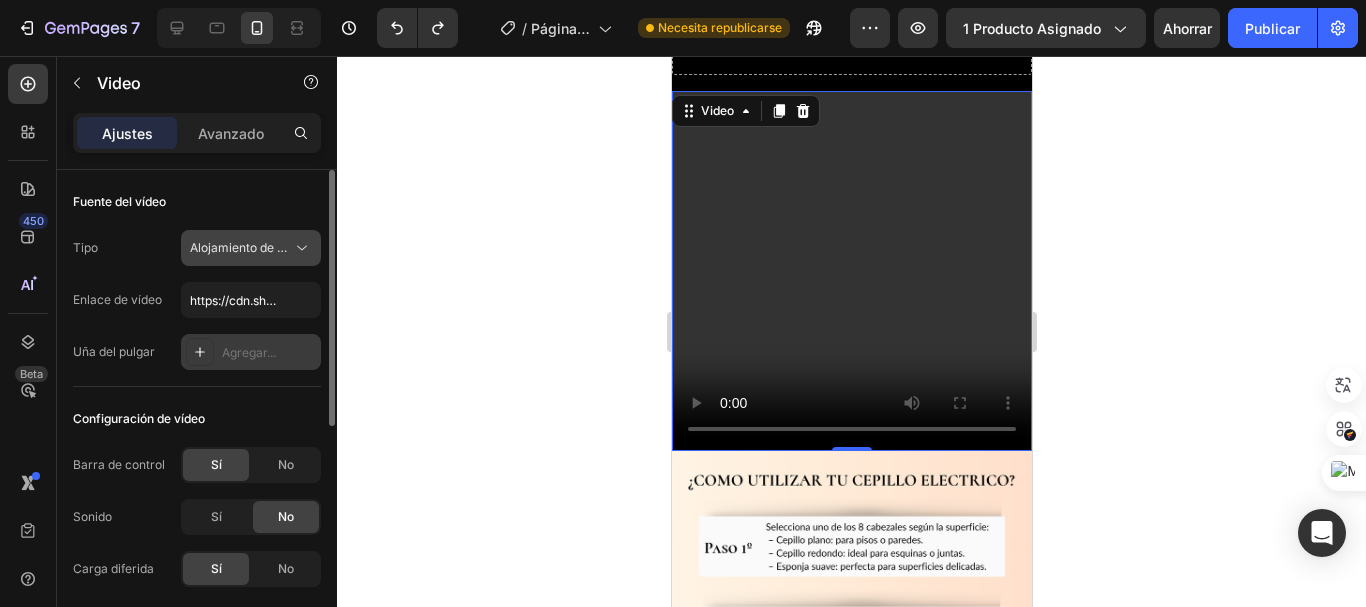 click on "Alojamiento de vídeos" at bounding box center (252, 247) 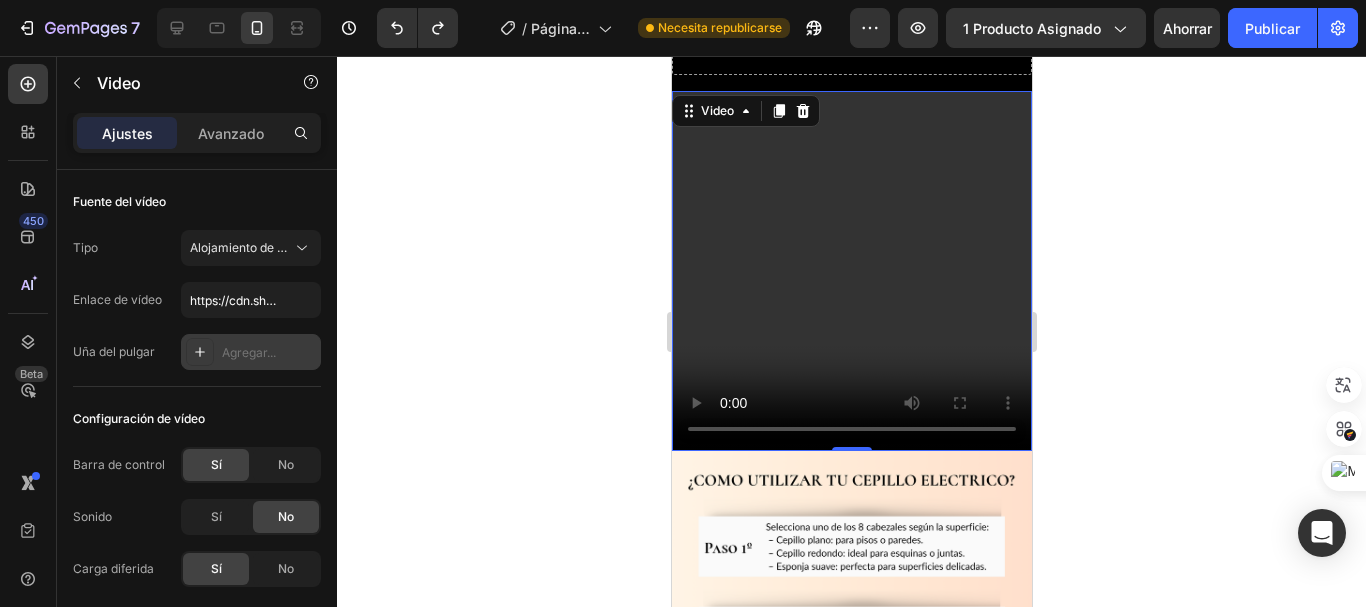 click 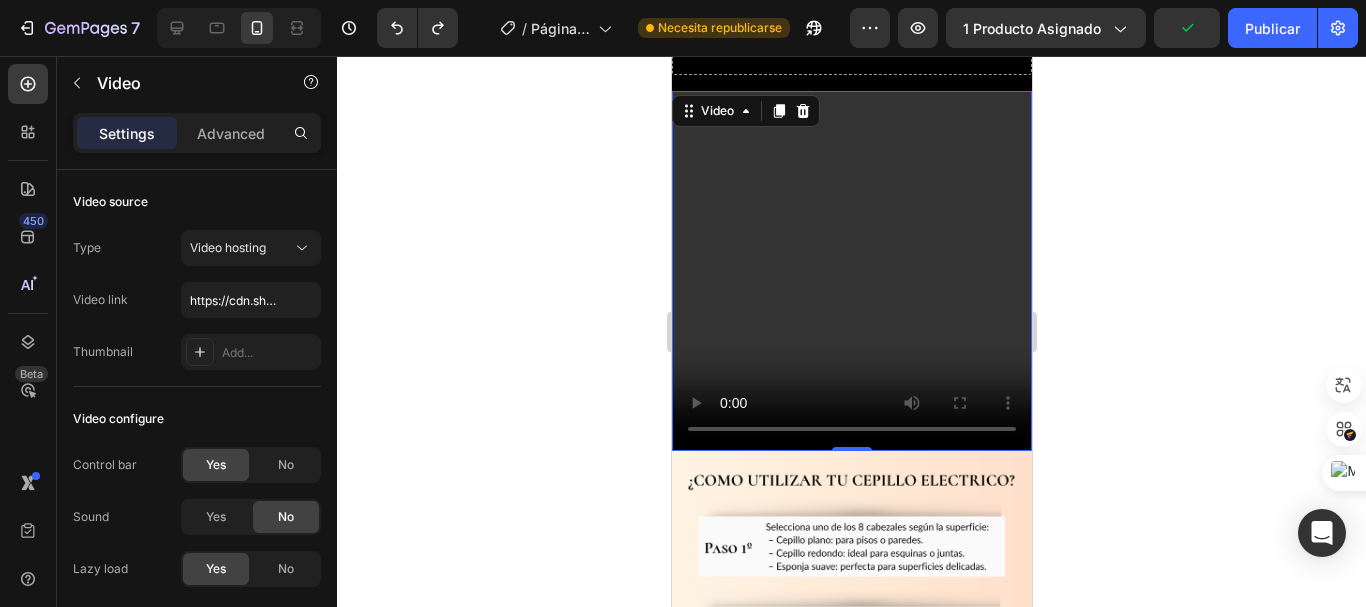 click at bounding box center (851, 271) 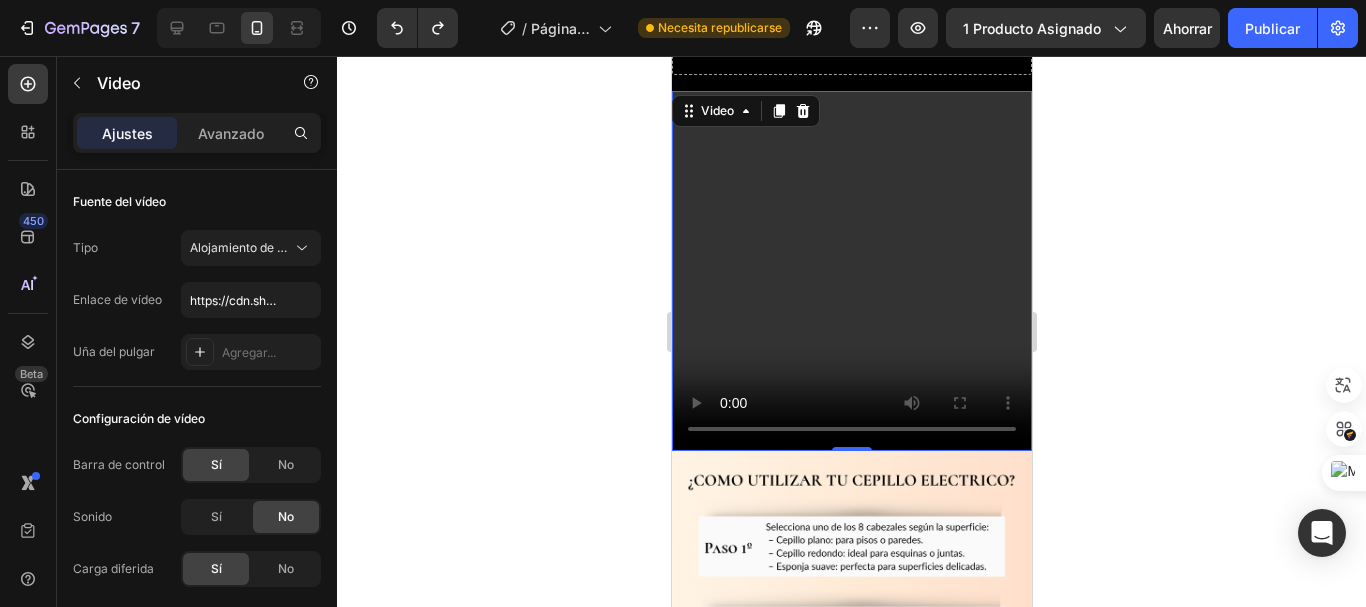 click 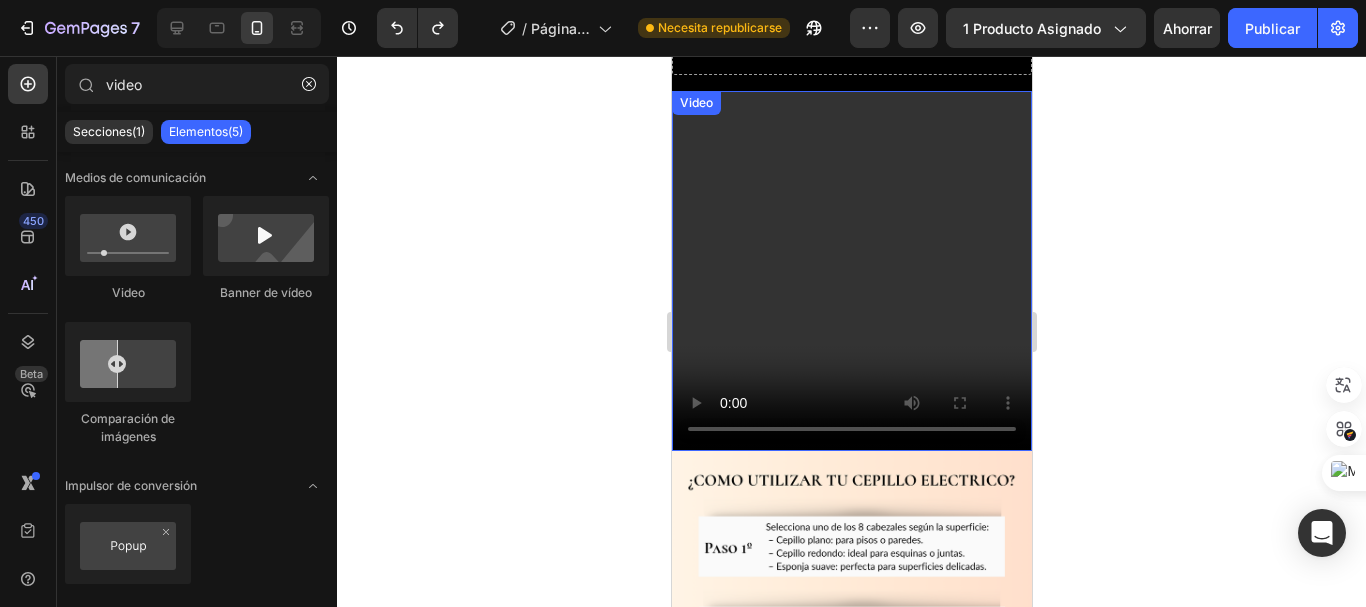 click at bounding box center [851, 271] 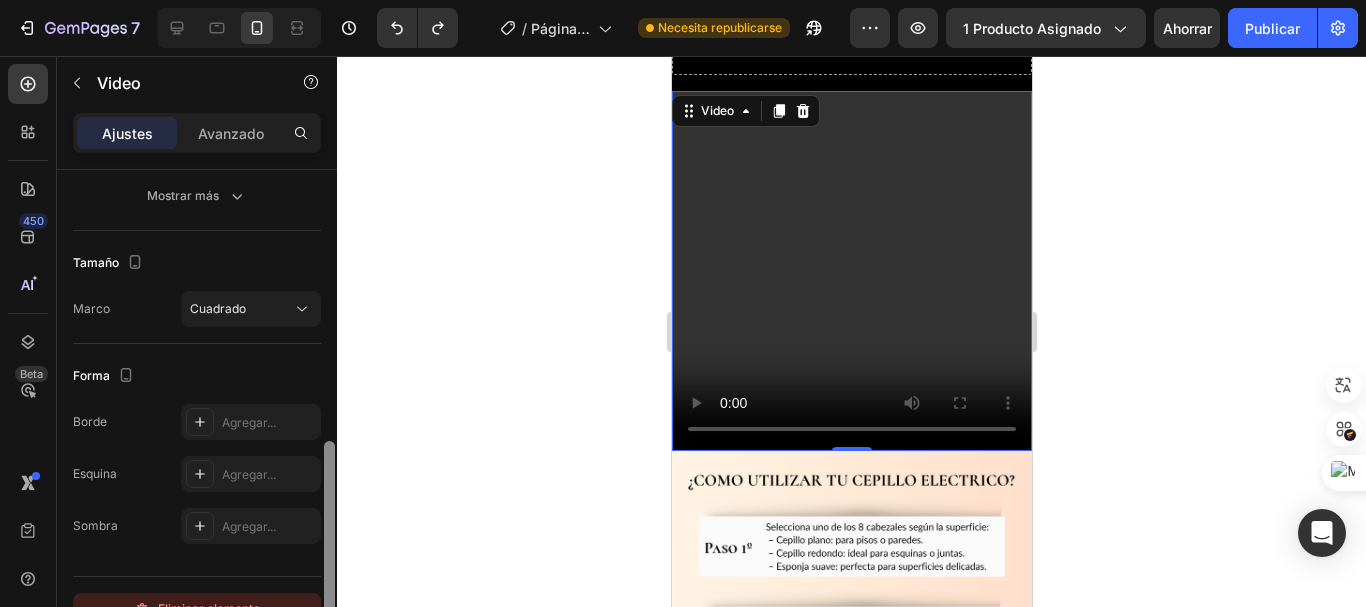 scroll, scrollTop: 458, scrollLeft: 0, axis: vertical 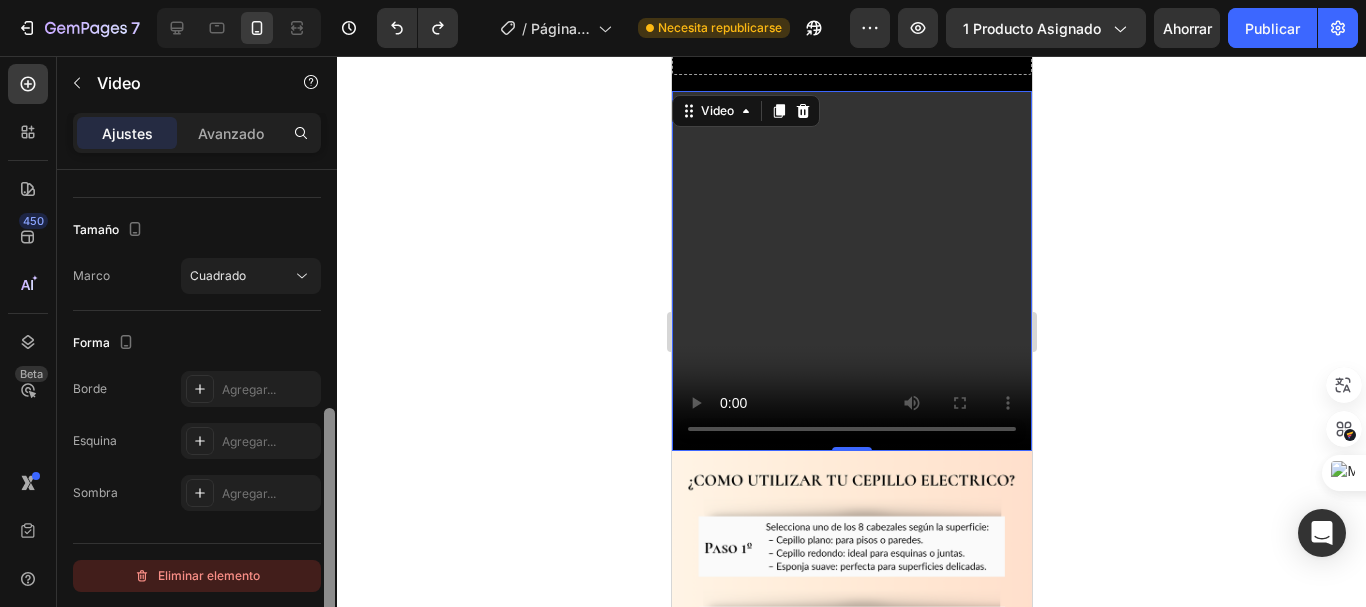 drag, startPoint x: 334, startPoint y: 317, endPoint x: 307, endPoint y: 567, distance: 251.45377 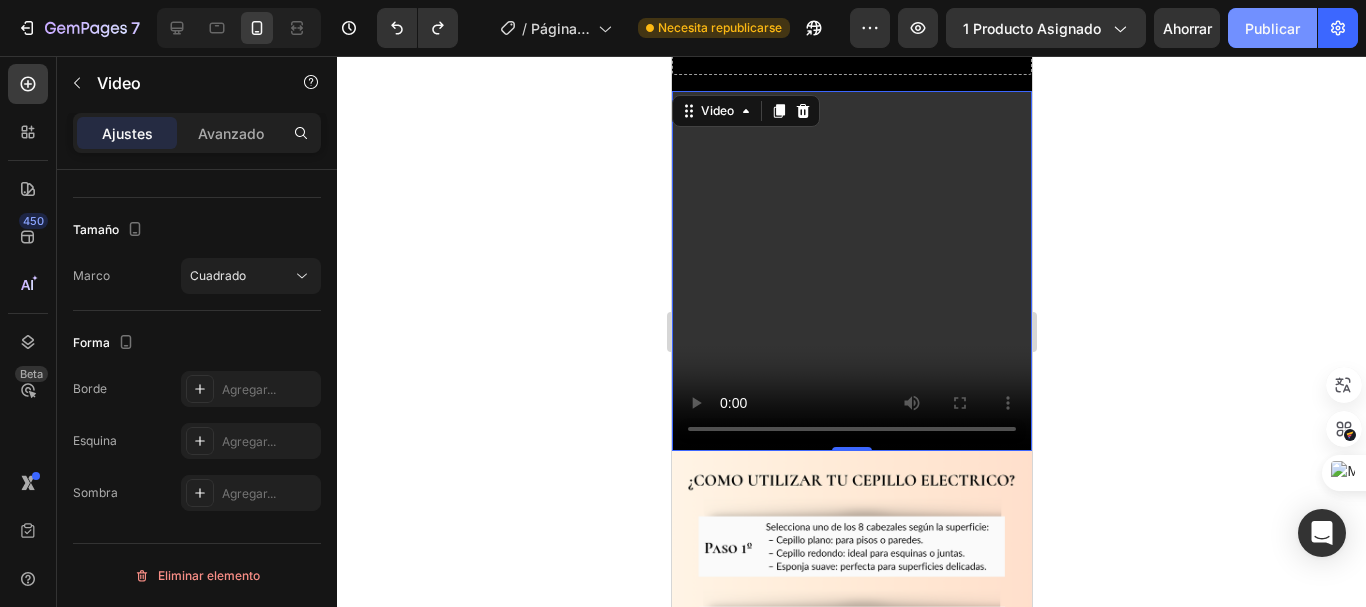 click on "Publicar" at bounding box center [1272, 28] 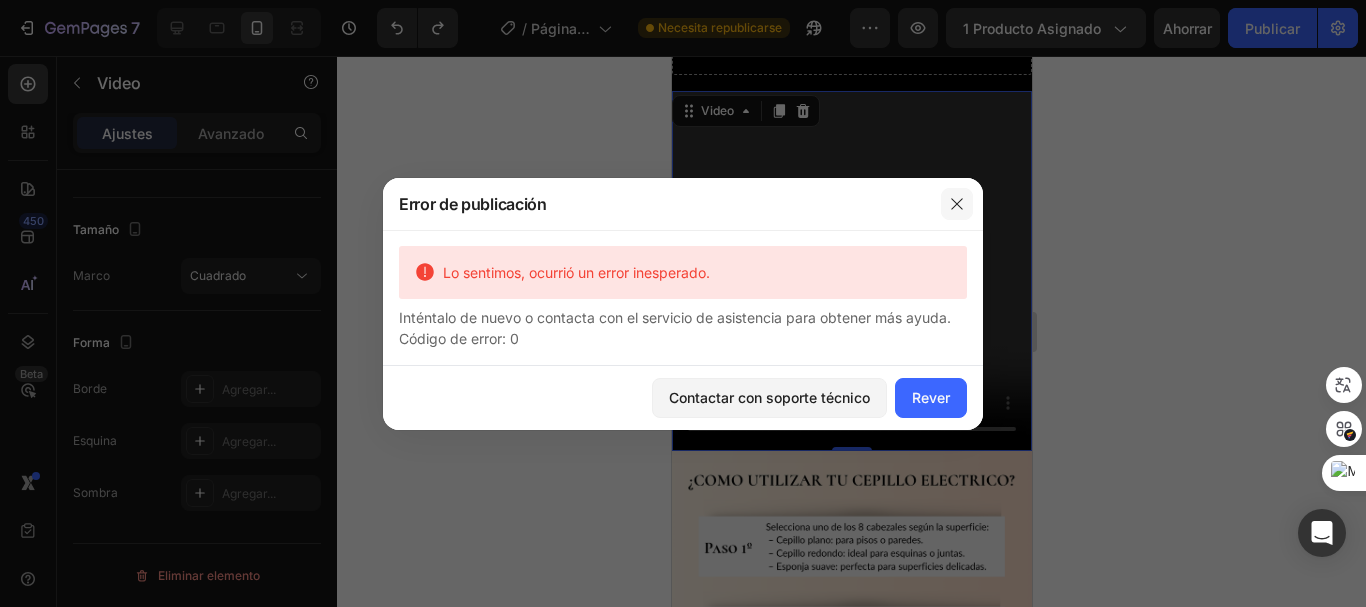 click 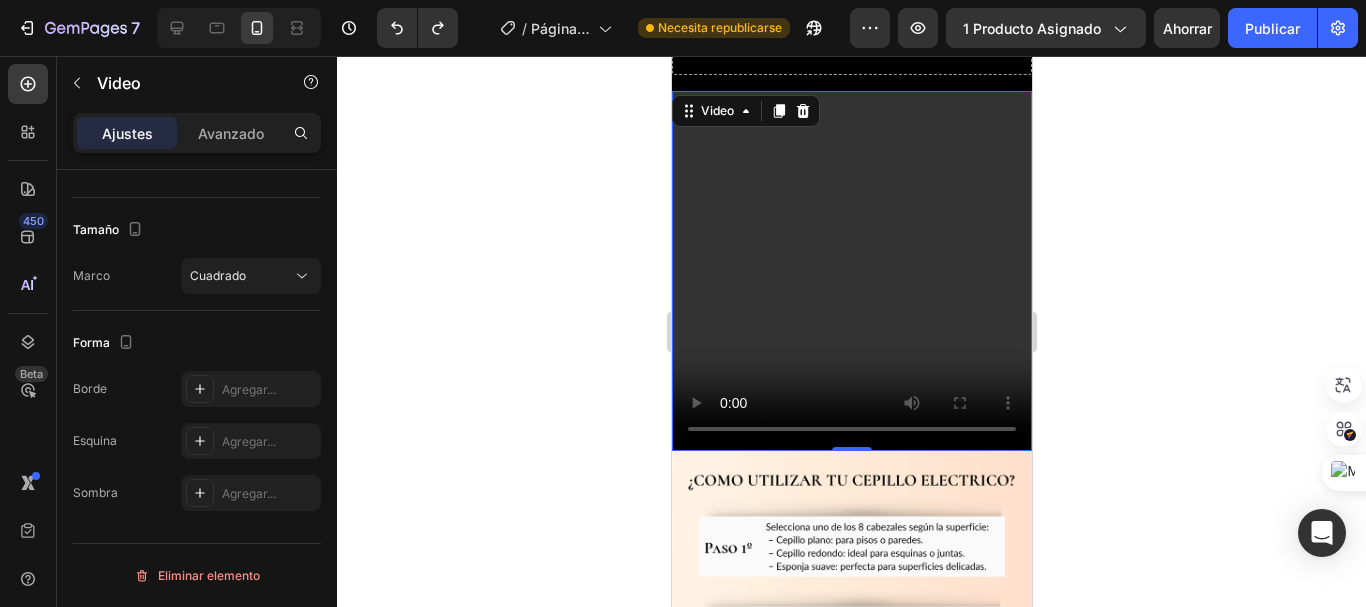 click 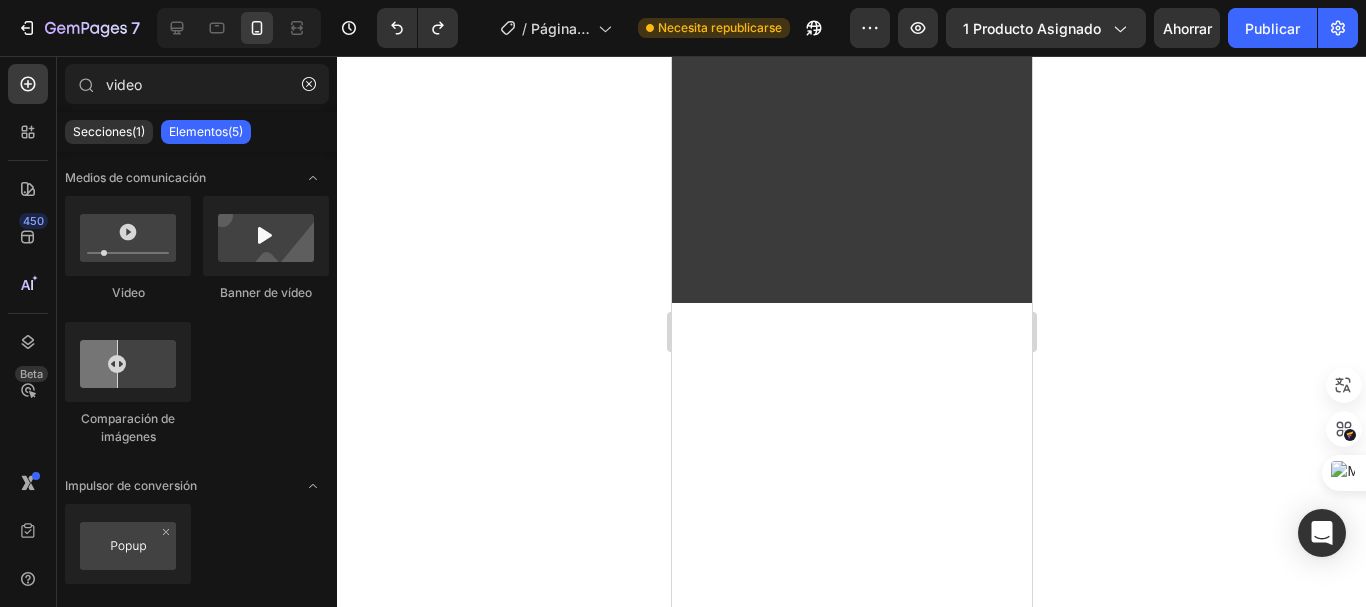 scroll, scrollTop: 2425, scrollLeft: 0, axis: vertical 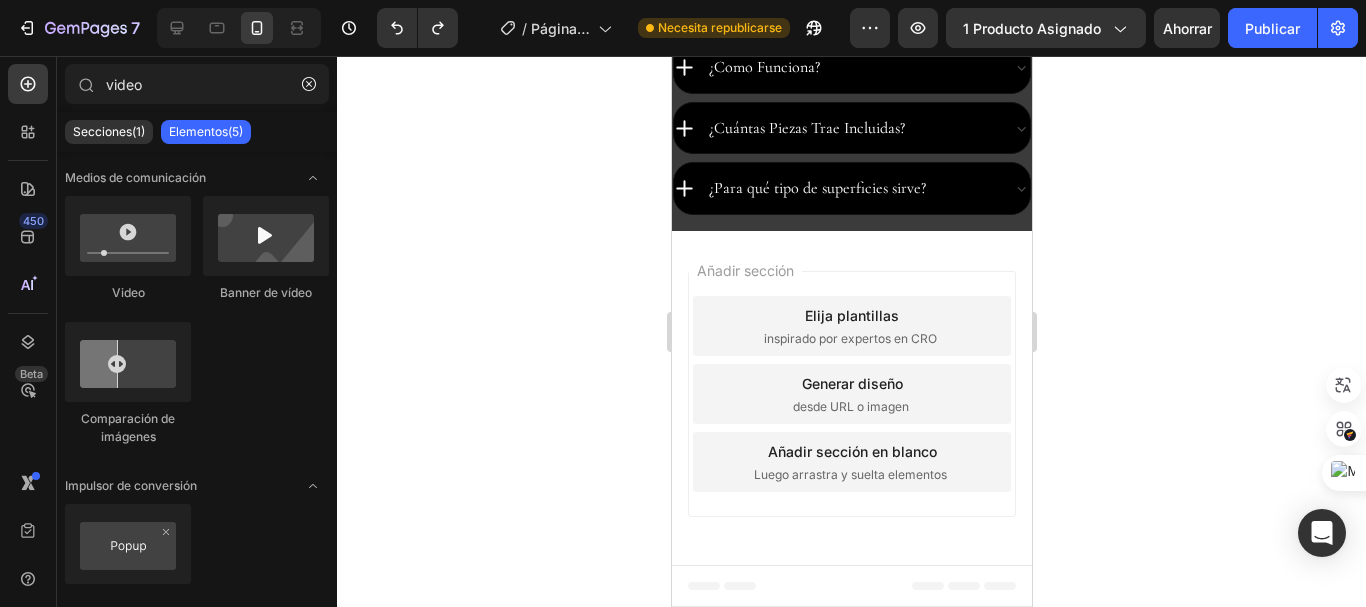 click on "[NUMBER] Historial de versiones / Página del producto - [DATE], [TIME] Necesita republicarse Avance 1 producto asignado Ahorrar Publicar" 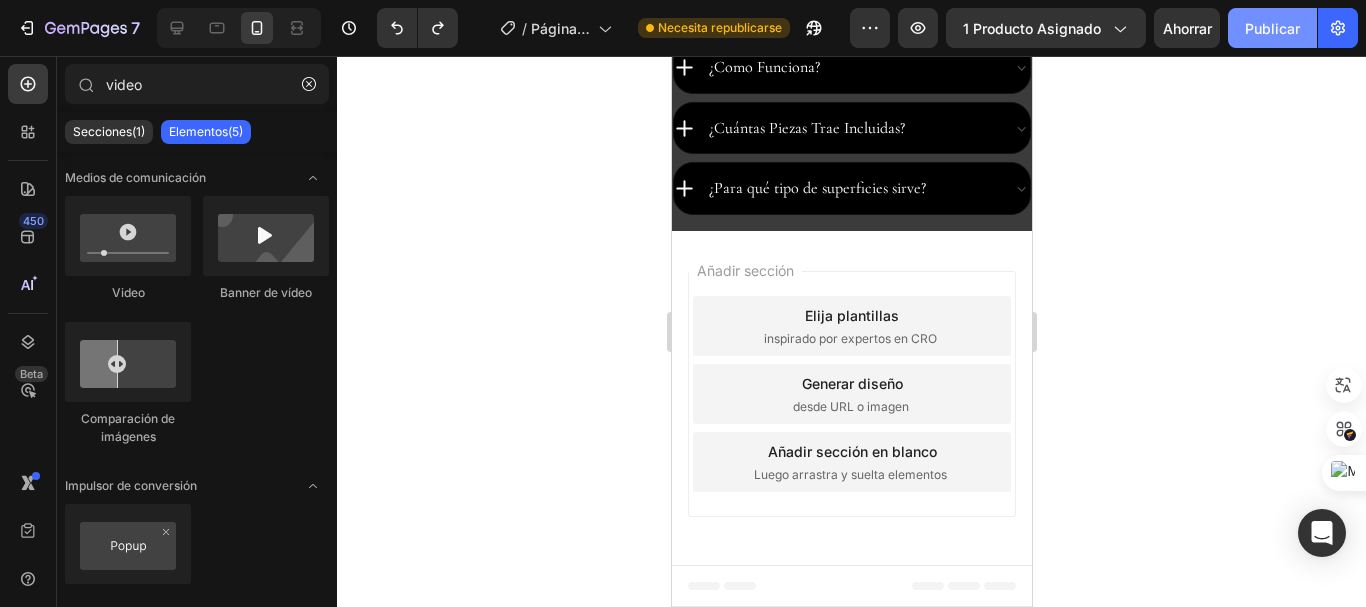 click on "Publicar" 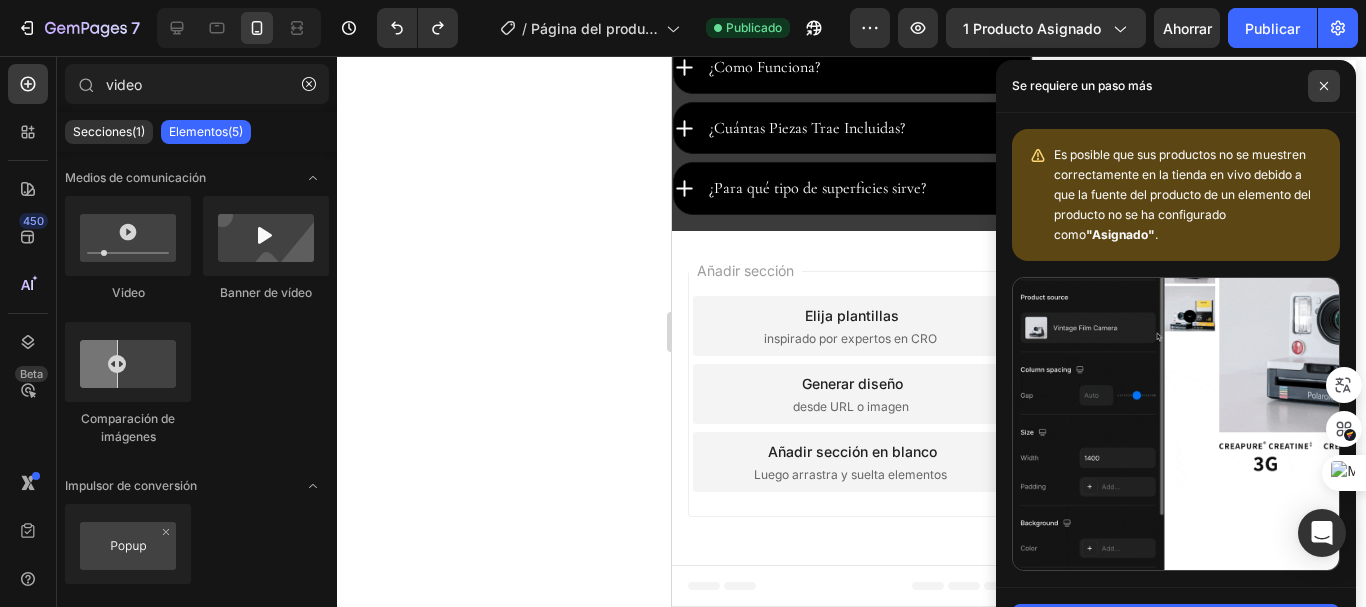 click 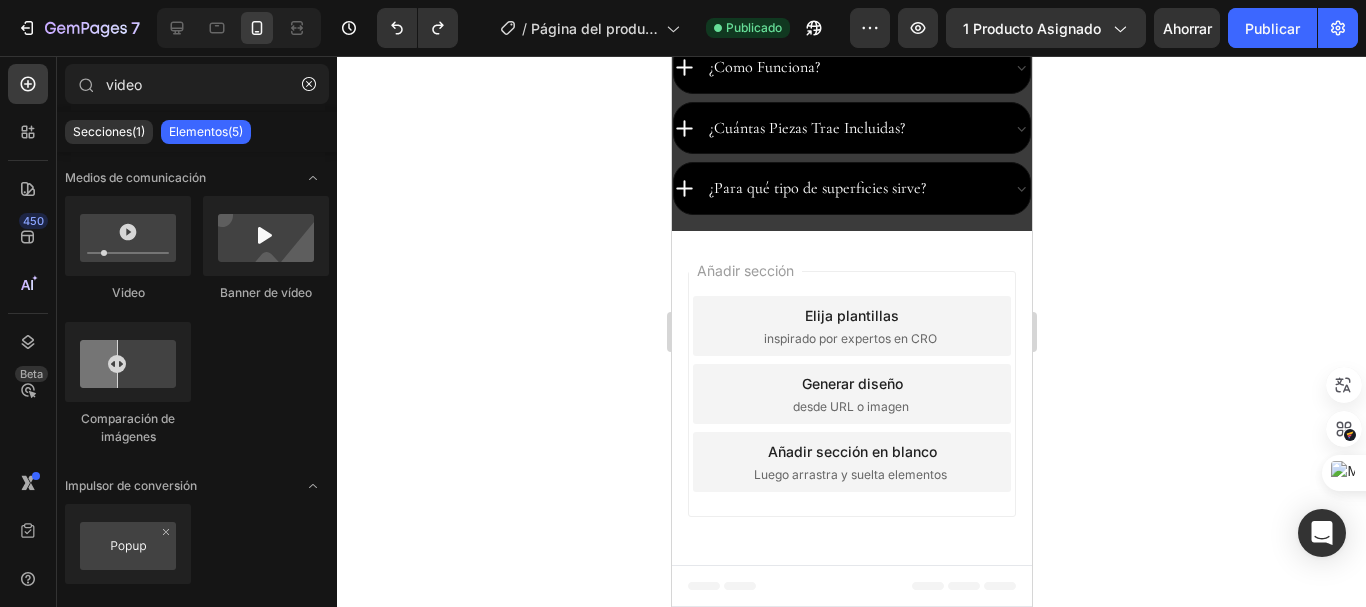 click 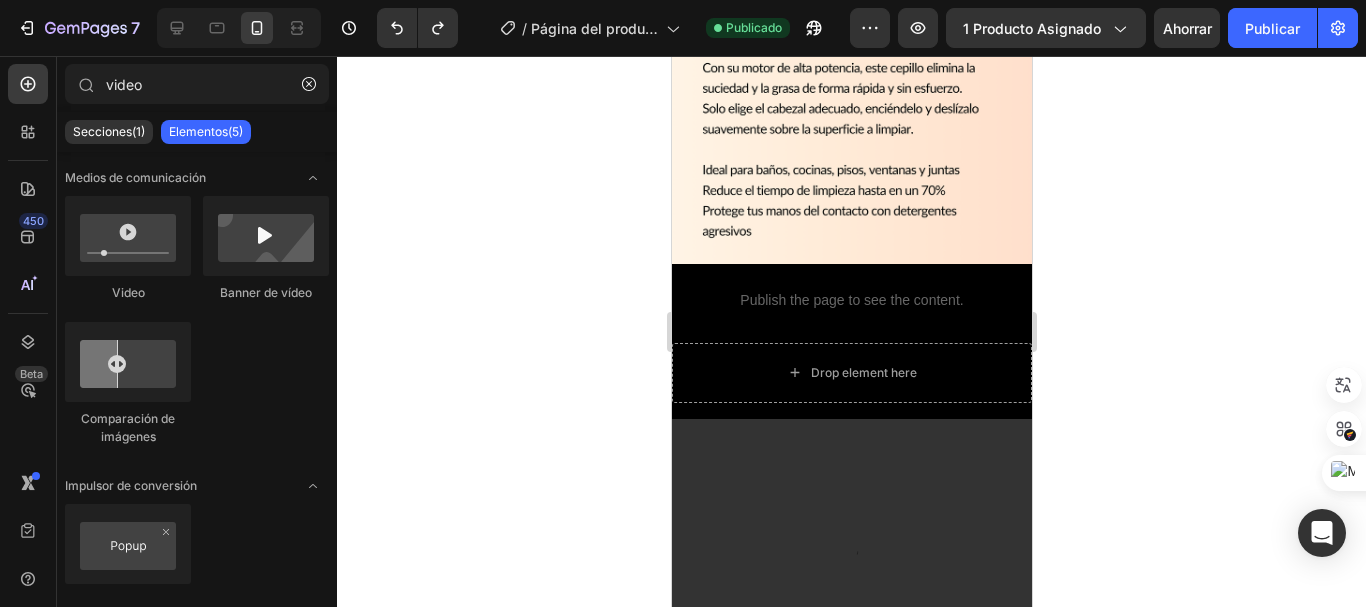 drag, startPoint x: 1023, startPoint y: 543, endPoint x: 1718, endPoint y: 391, distance: 711.4274 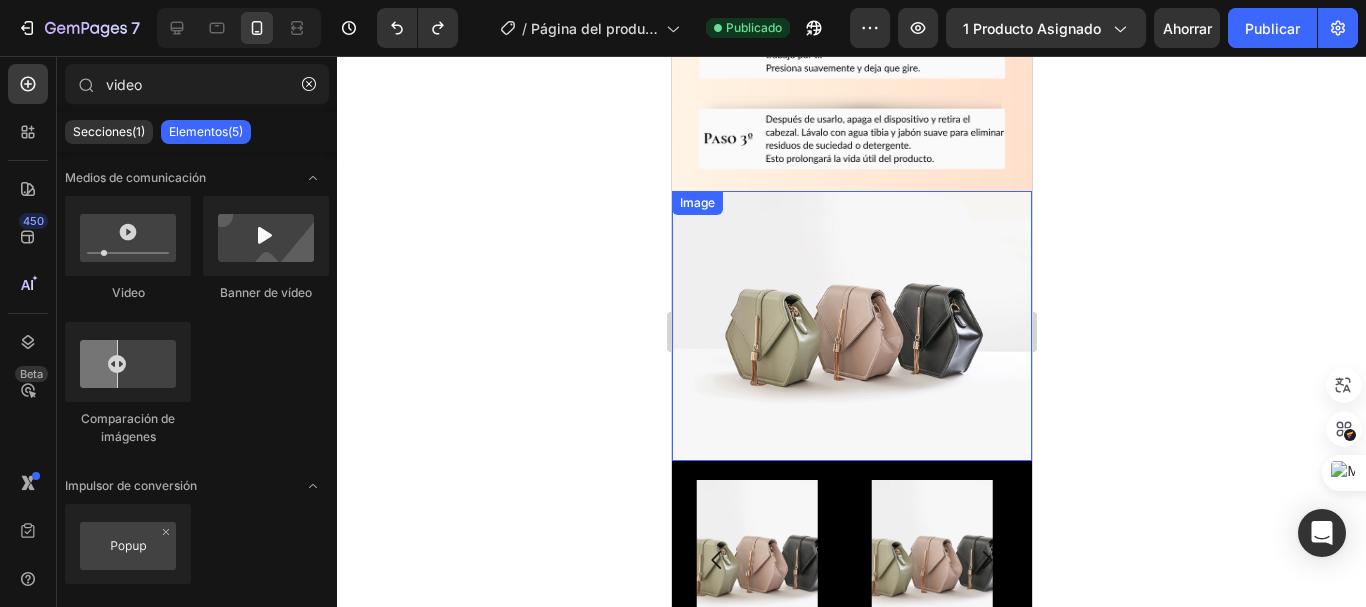 scroll, scrollTop: 1789, scrollLeft: 0, axis: vertical 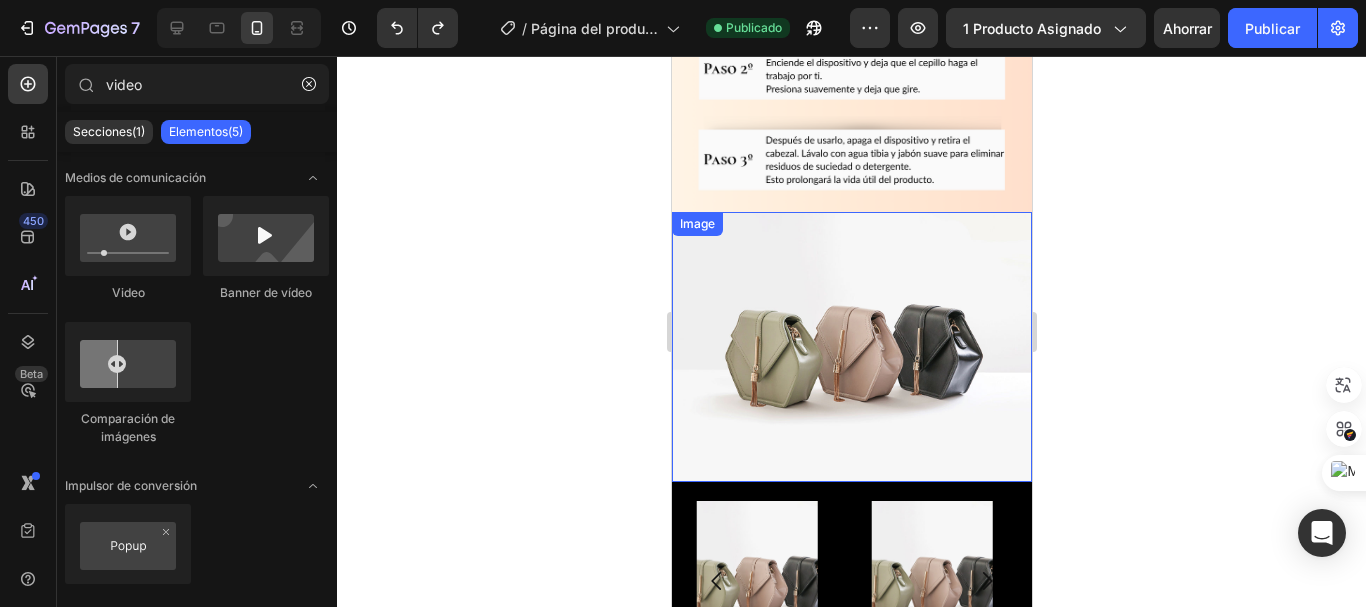 click at bounding box center [851, 347] 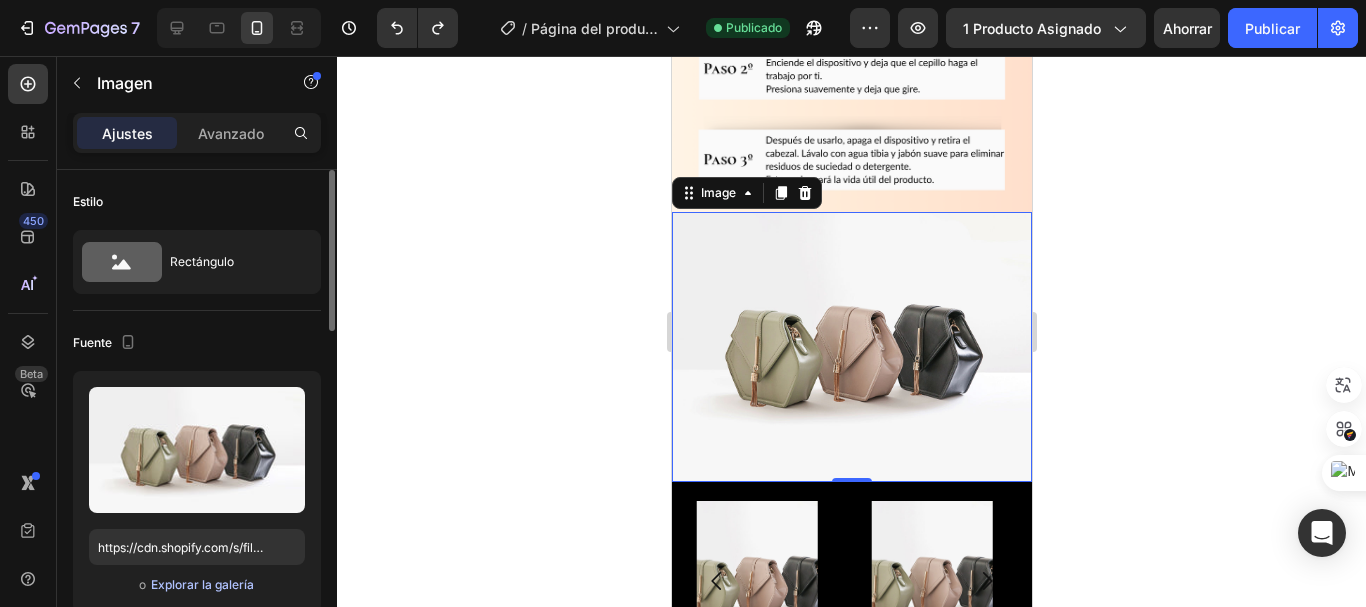 click on "Explorar la galería" 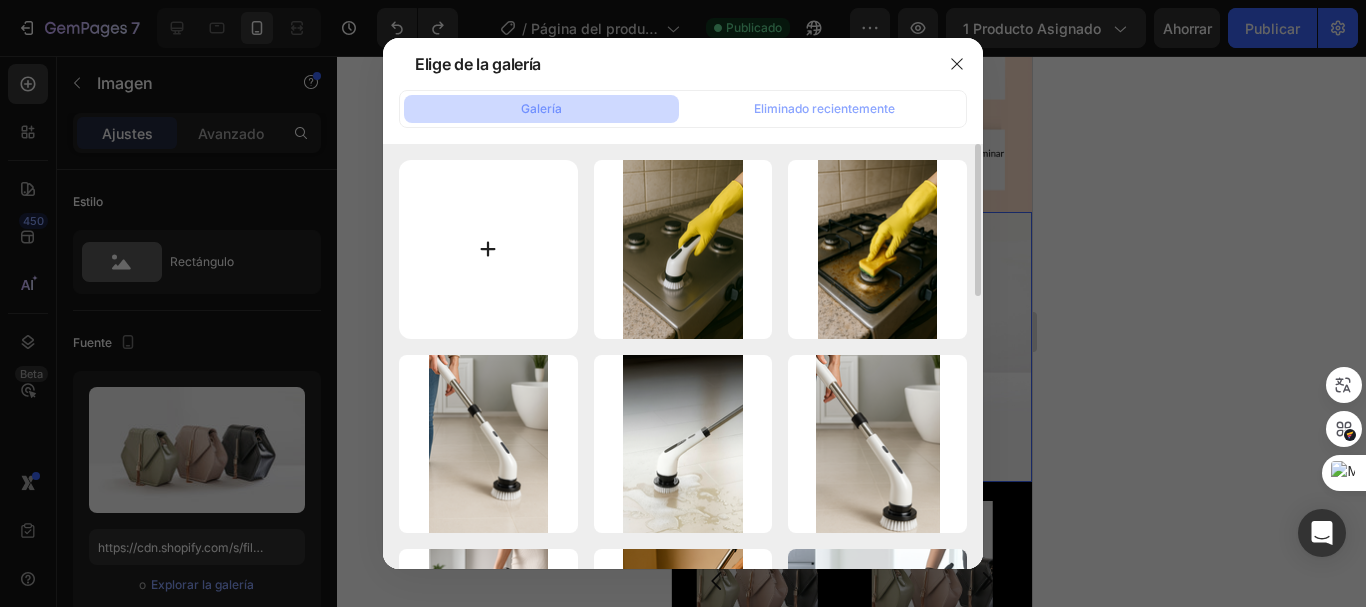 click at bounding box center (488, 249) 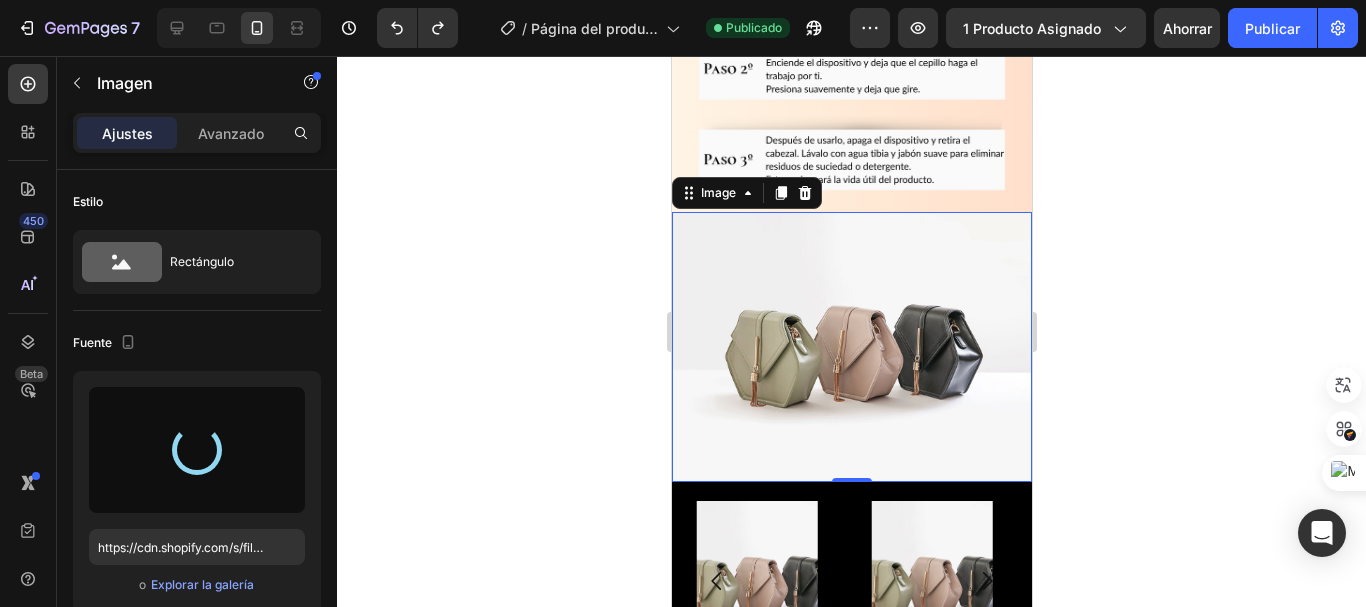 type on "https://cdn.shopify.com/s/files/1/0704/9602/6823/files/gempages_572102462542972056-dddae380-1a54-404c-b7a8-0b5f8497d723.png" 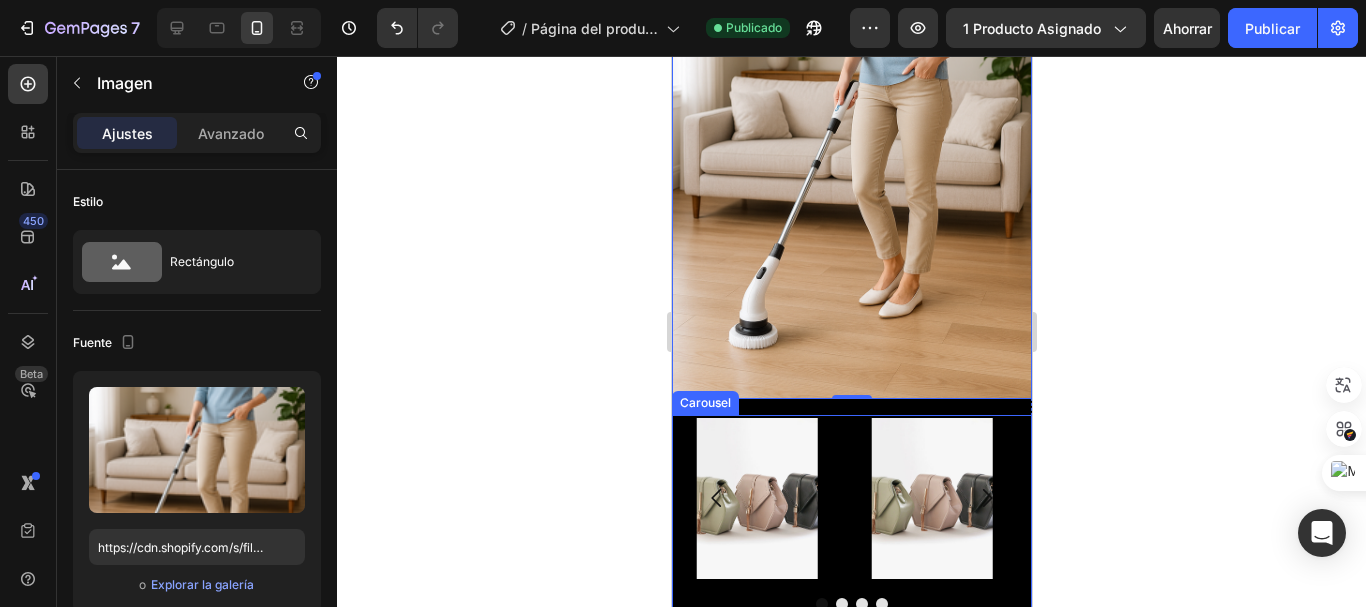 scroll, scrollTop: 1789, scrollLeft: 0, axis: vertical 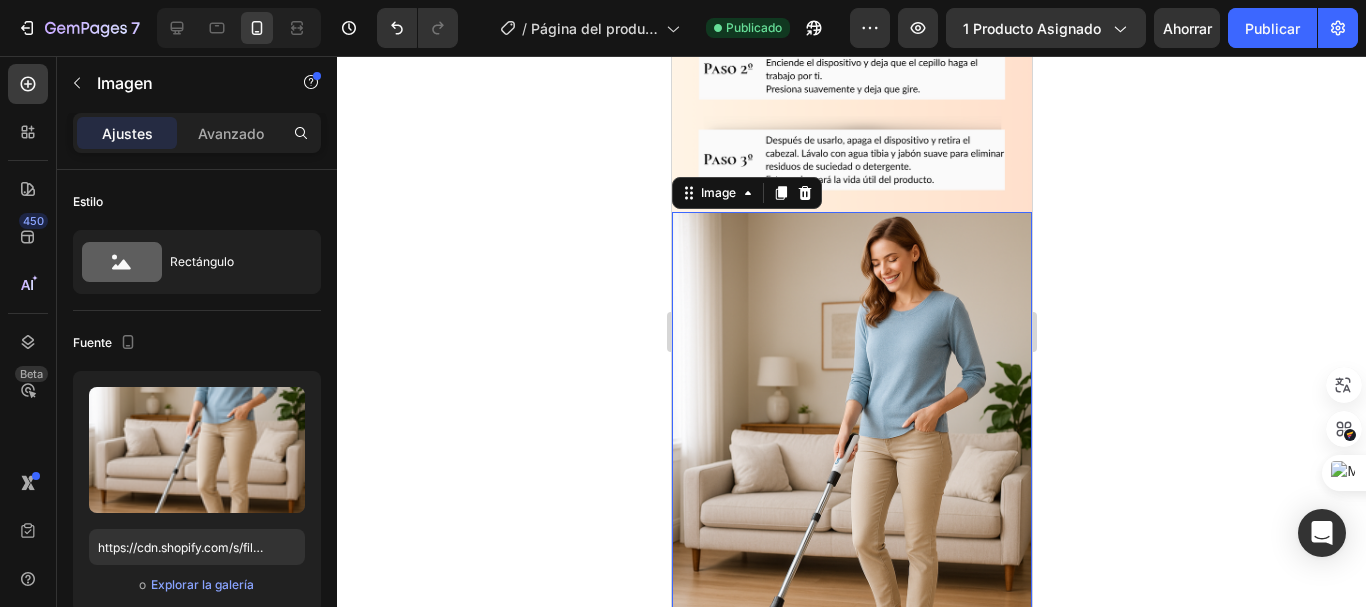 click 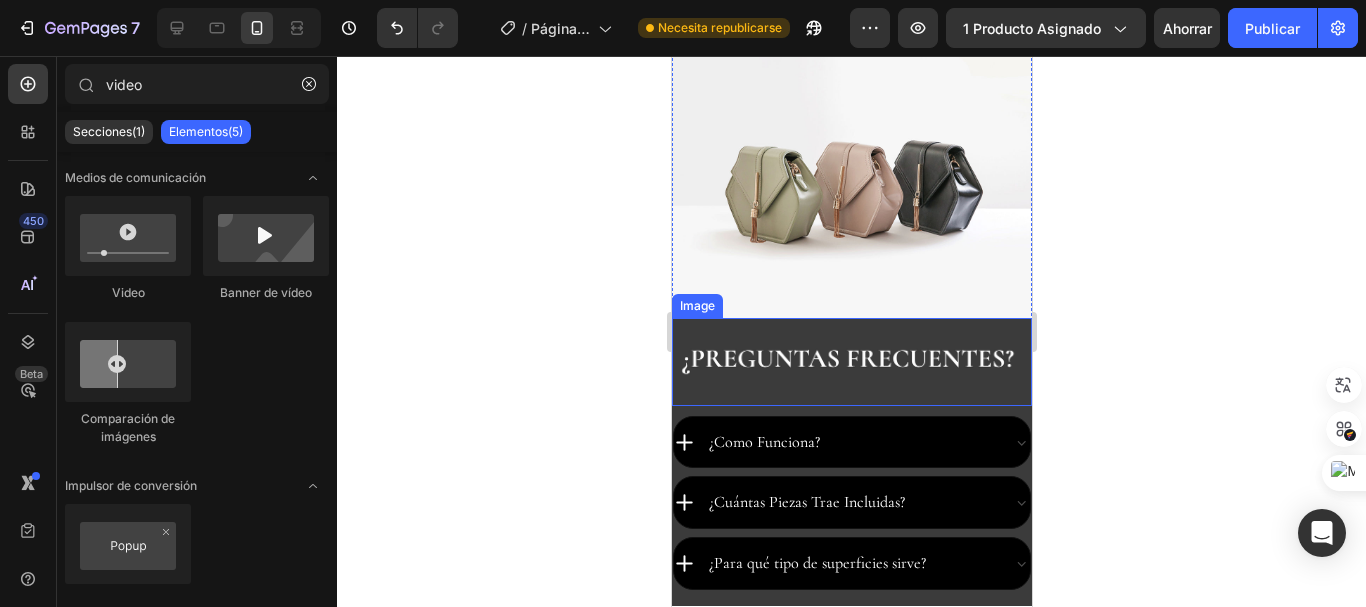 scroll, scrollTop: 3689, scrollLeft: 0, axis: vertical 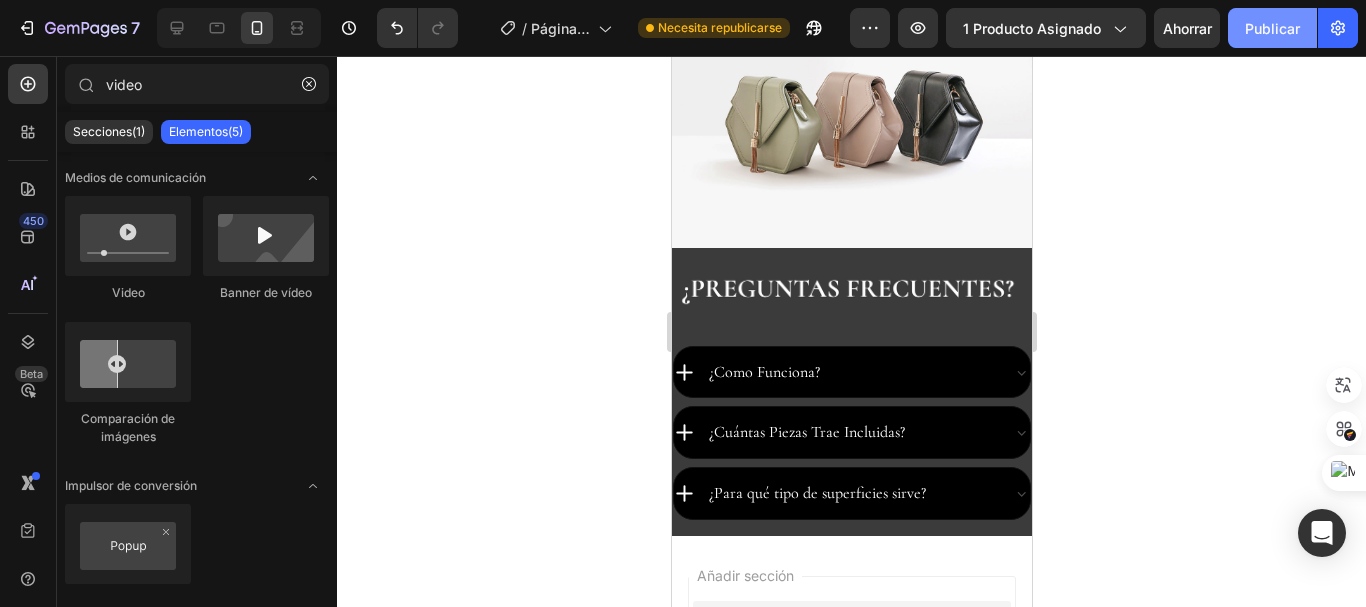click on "Publicar" at bounding box center (1272, 28) 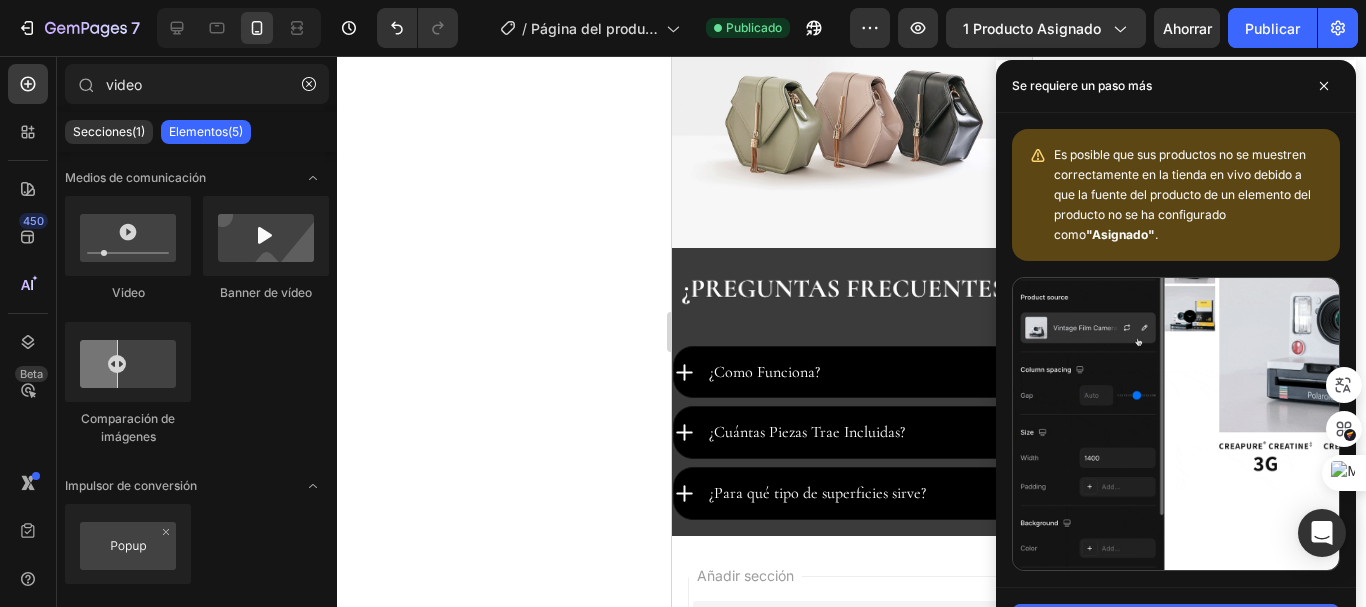 click 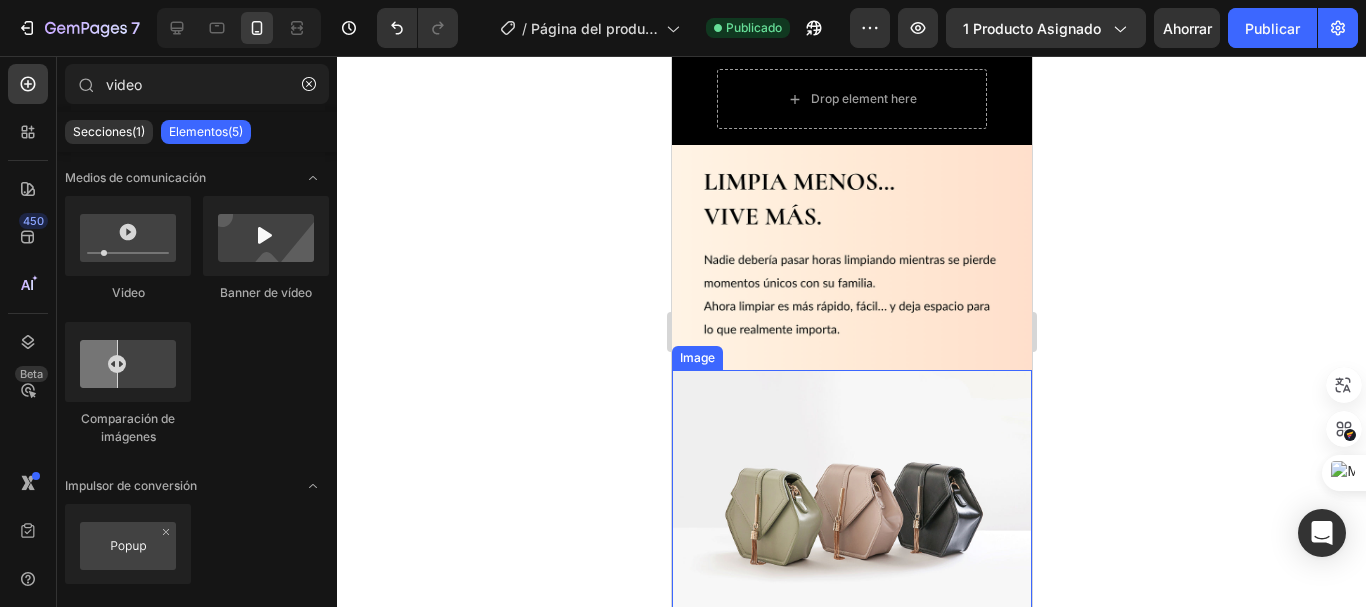 scroll, scrollTop: 3489, scrollLeft: 0, axis: vertical 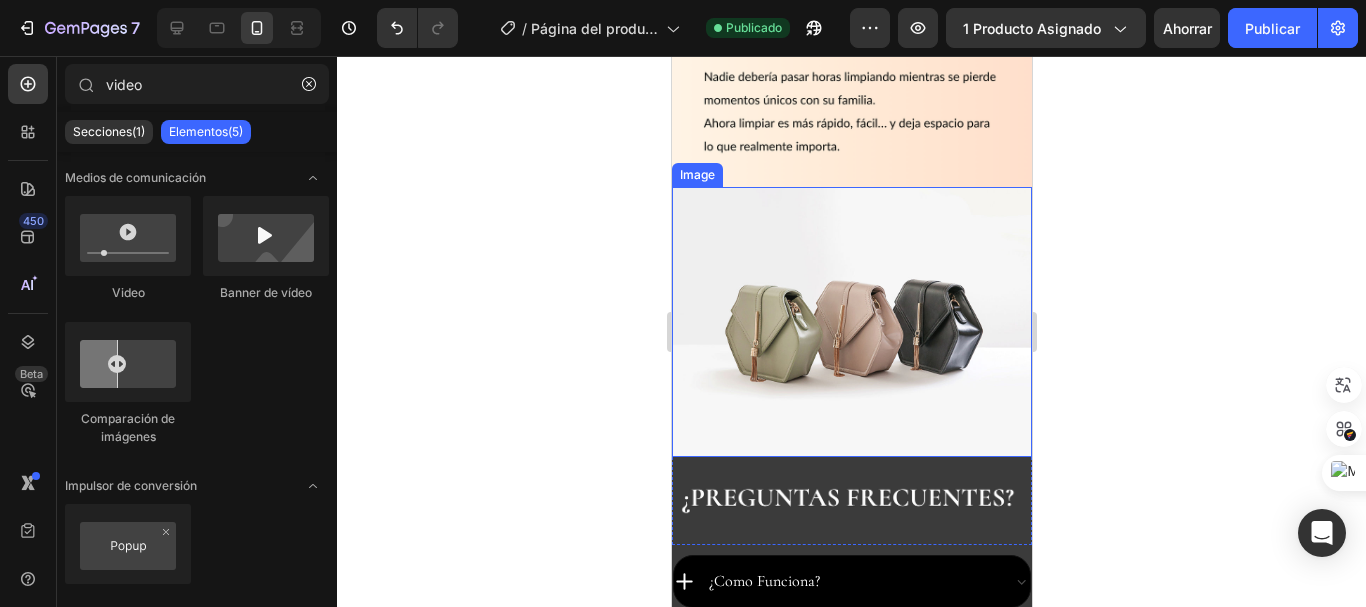 click at bounding box center [851, 322] 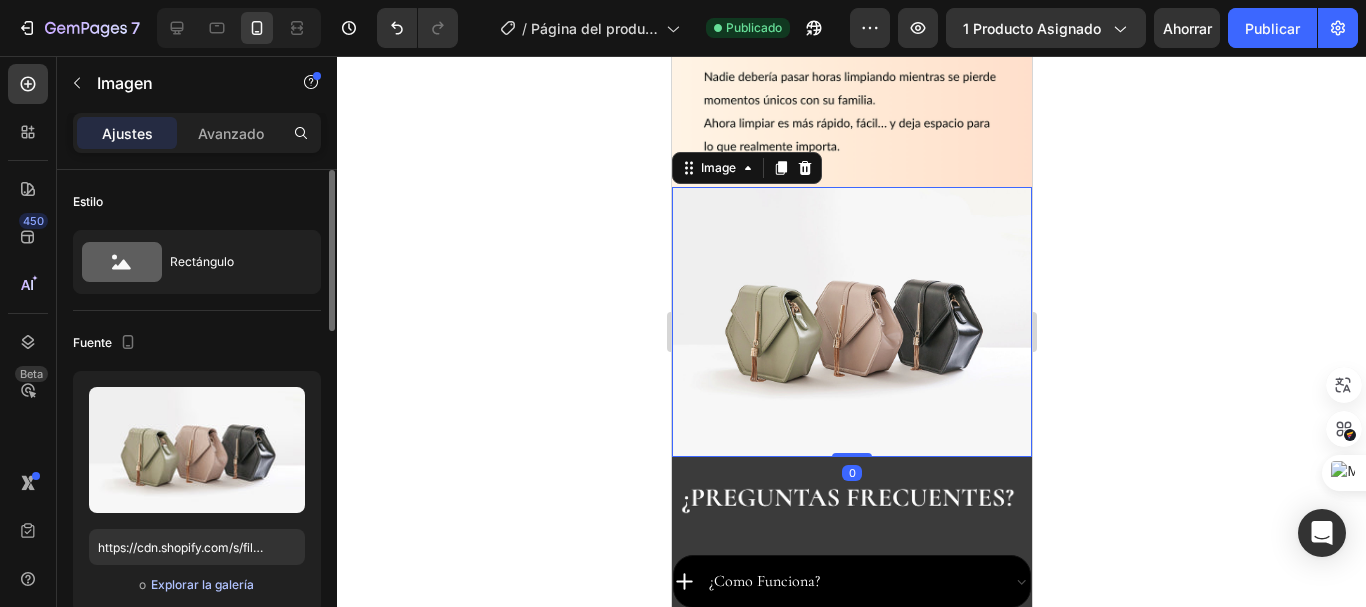 click on "Explorar la galería" at bounding box center (202, 584) 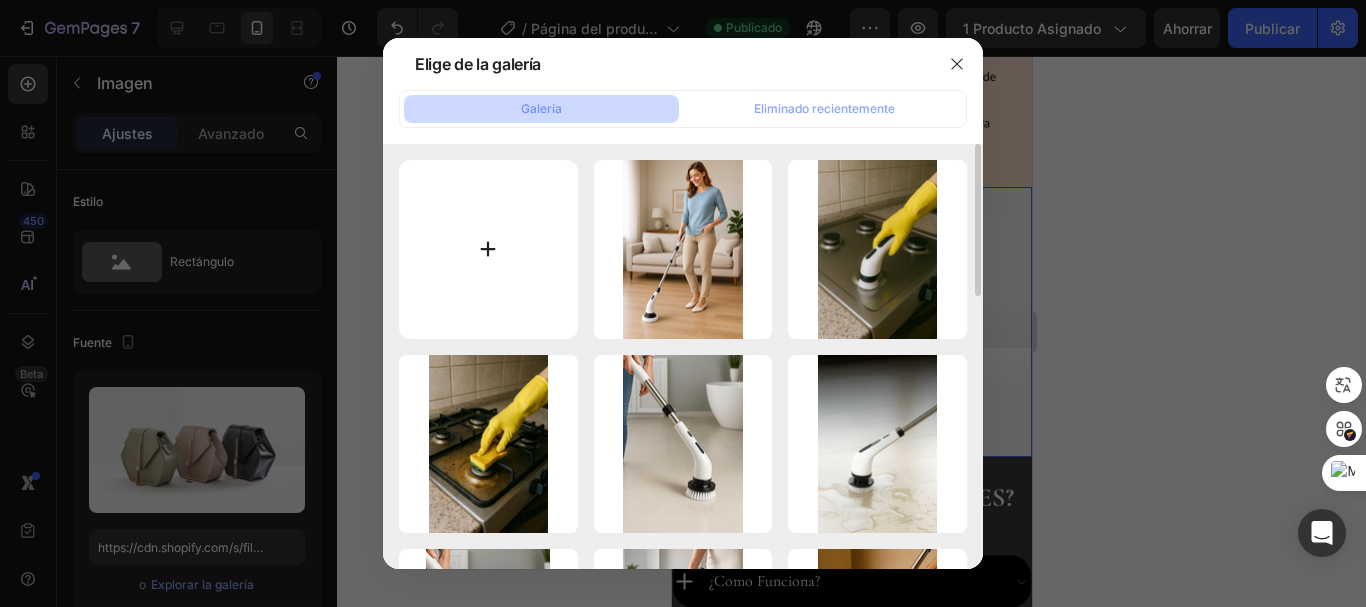 click at bounding box center (488, 249) 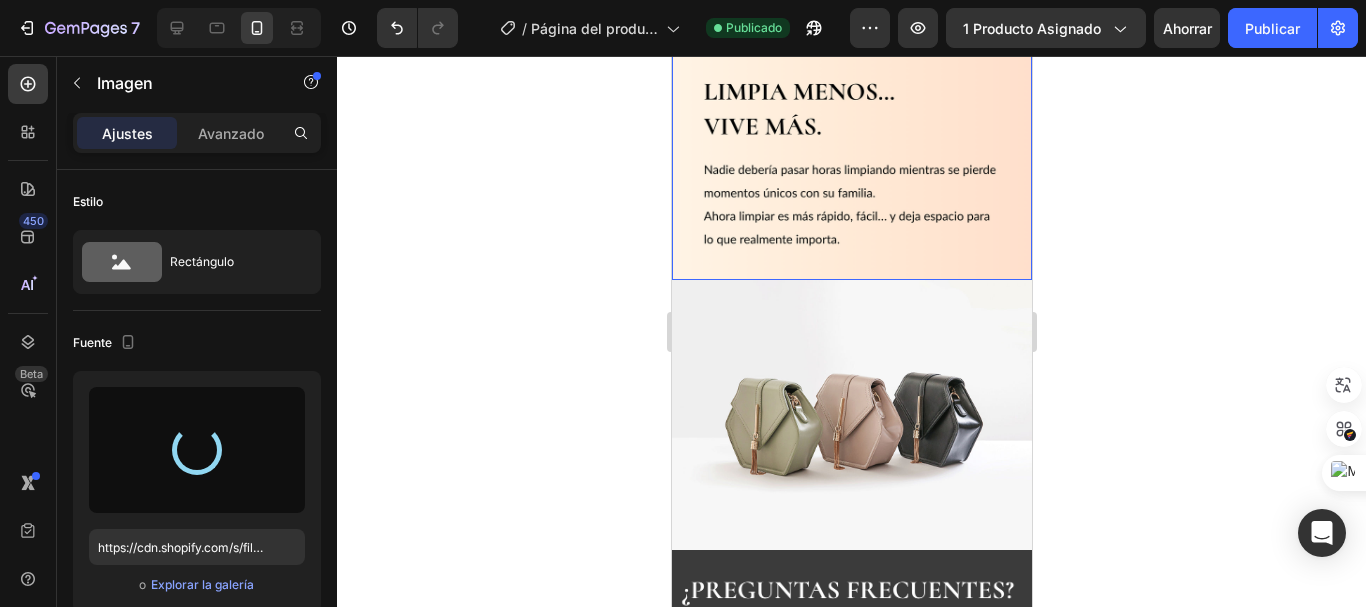 type on "https://cdn.shopify.com/s/files/1/0704/9602/6823/files/gempages_572102462542972056-29356d2d-5957-4ccd-895e-4a419ab7dc14.png" 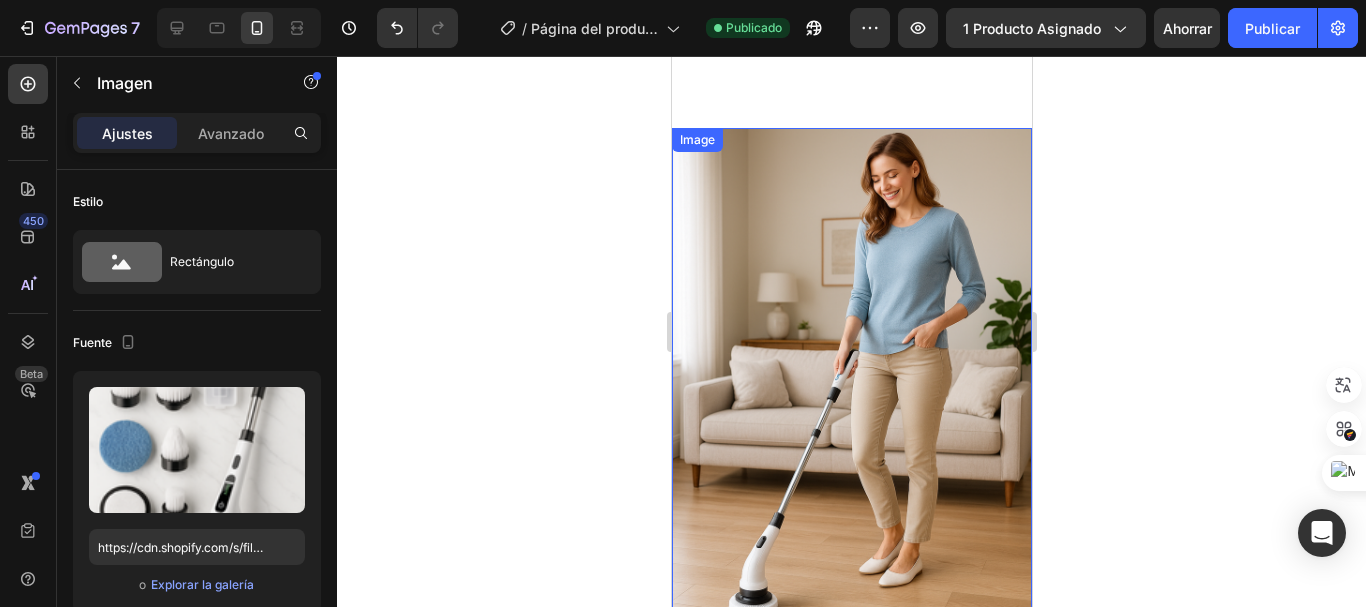 scroll, scrollTop: 1934, scrollLeft: 0, axis: vertical 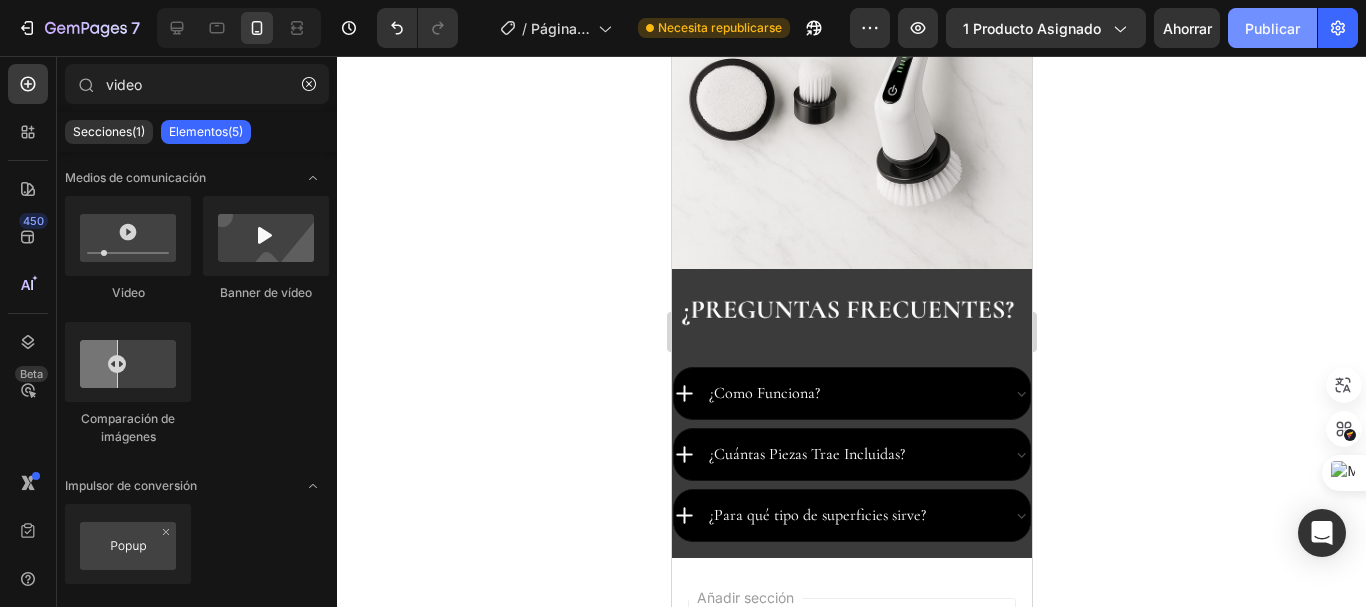 click on "Publicar" at bounding box center [1272, 28] 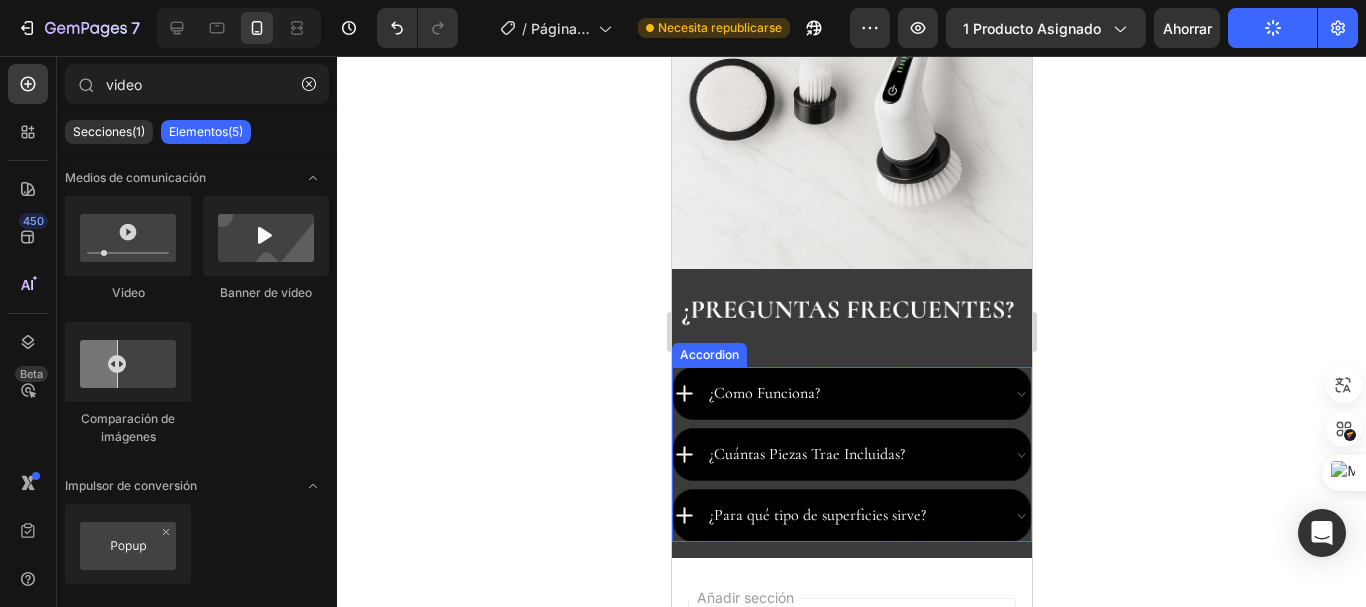 click on "¿Como Funciona?" at bounding box center [834, 393] 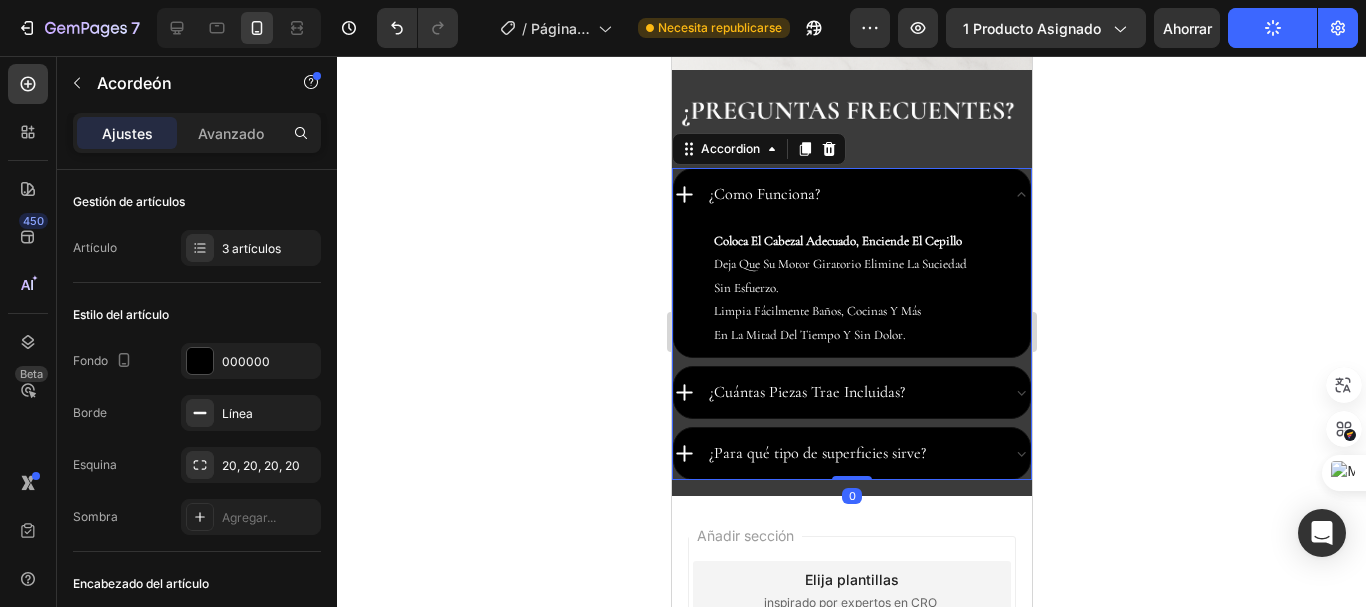 scroll, scrollTop: 5191, scrollLeft: 0, axis: vertical 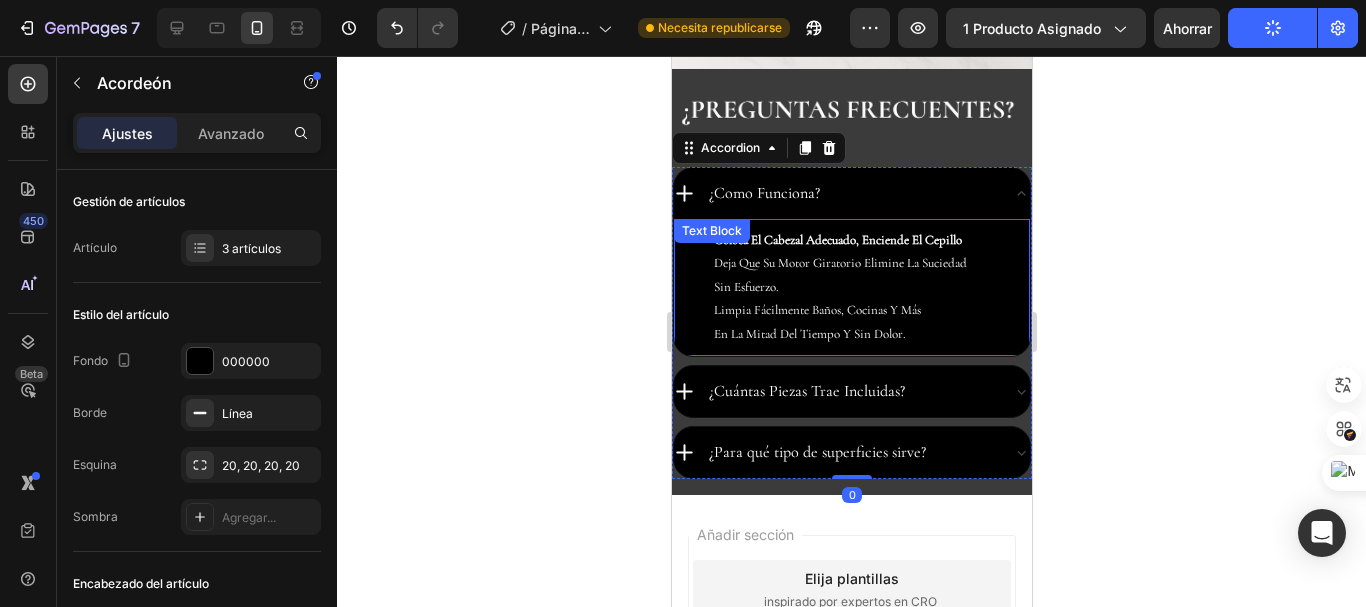 click on "limpia fácilmente baños, cocinas y más" at bounding box center [839, 310] 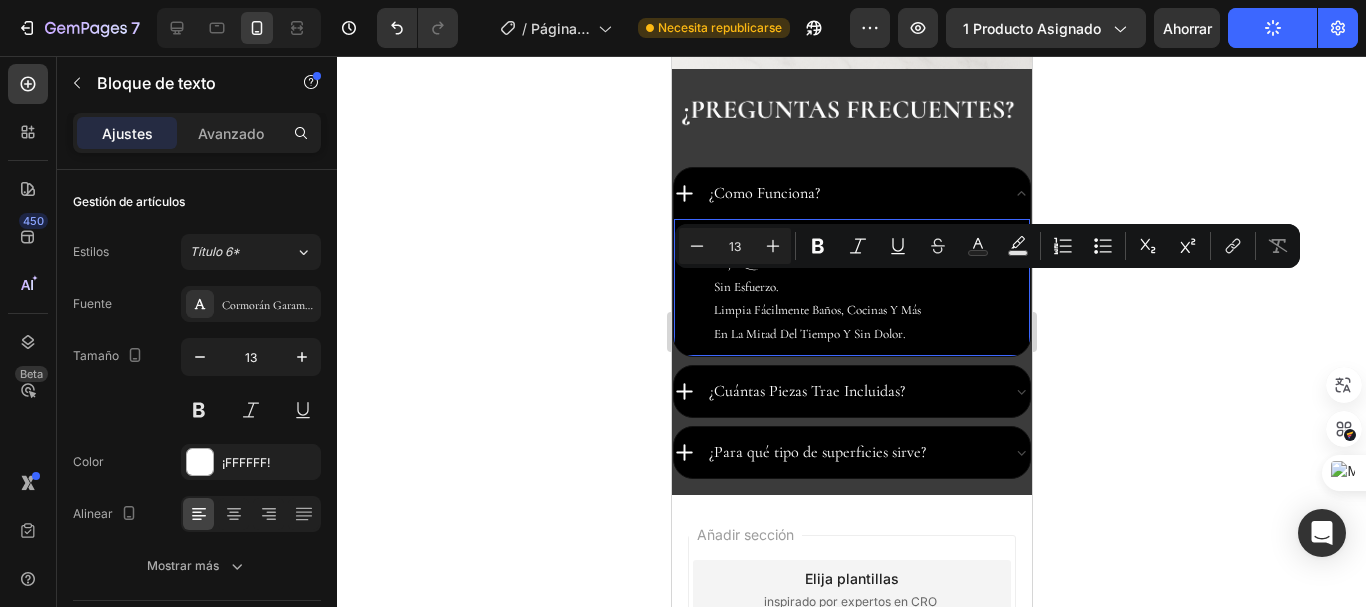 click on "en la mitad del tiempo y sin dolor." at bounding box center [839, 334] 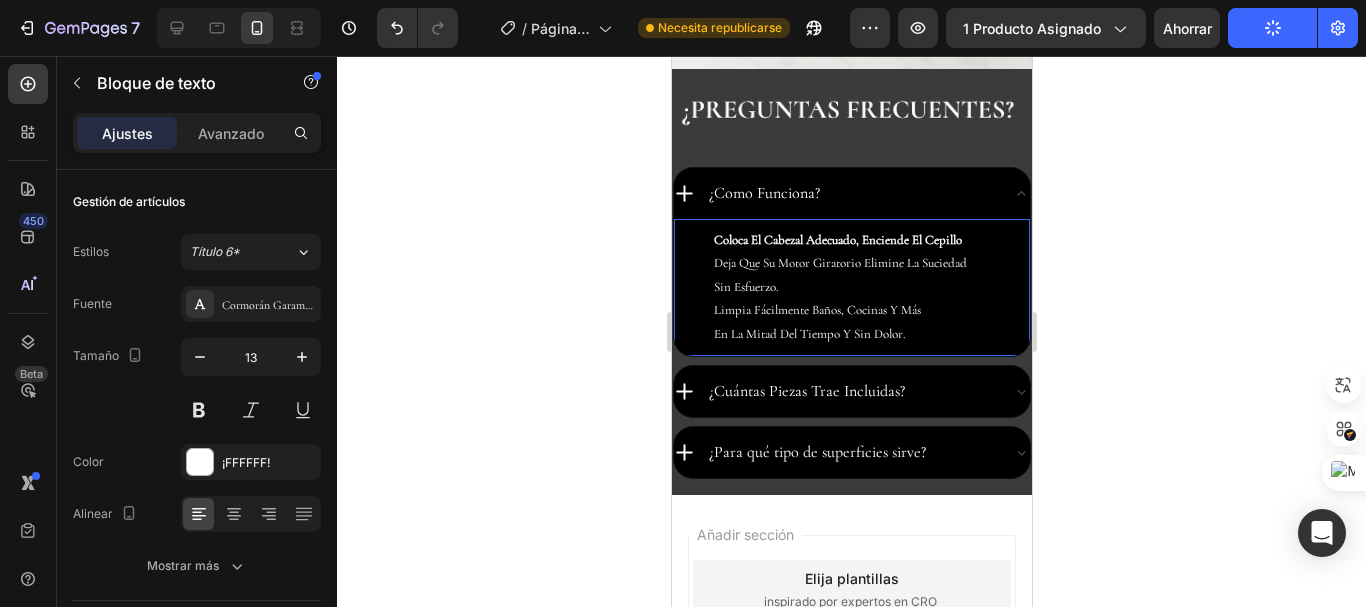 click 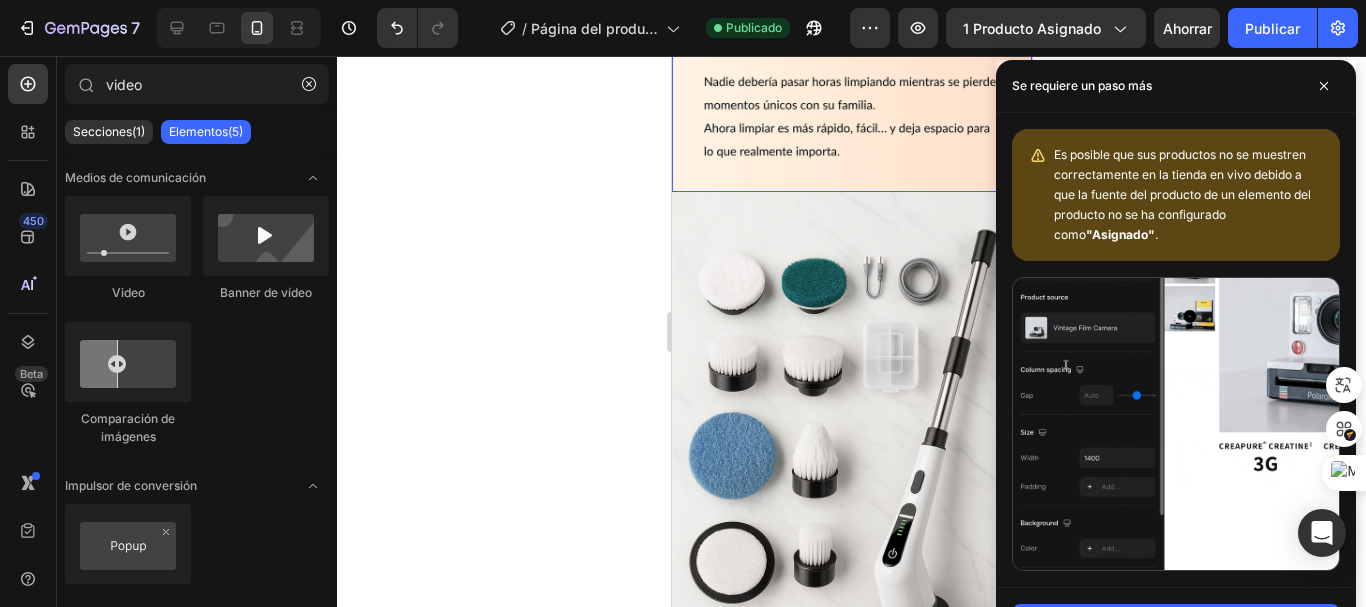 scroll, scrollTop: 4691, scrollLeft: 0, axis: vertical 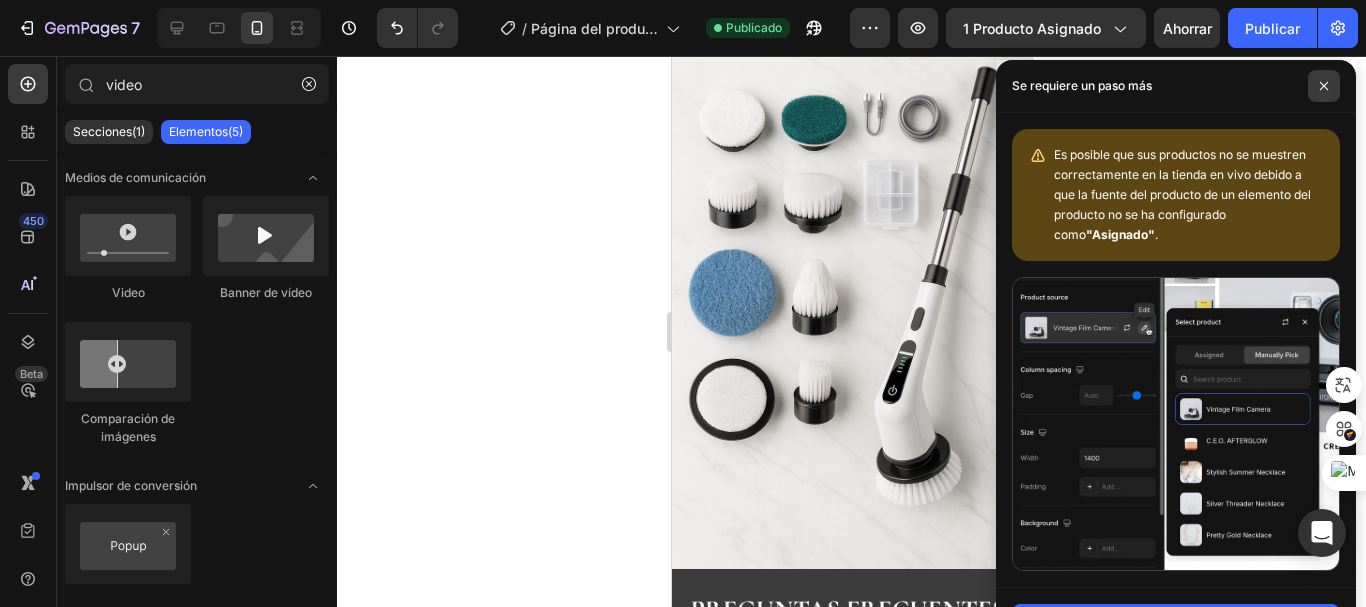 click 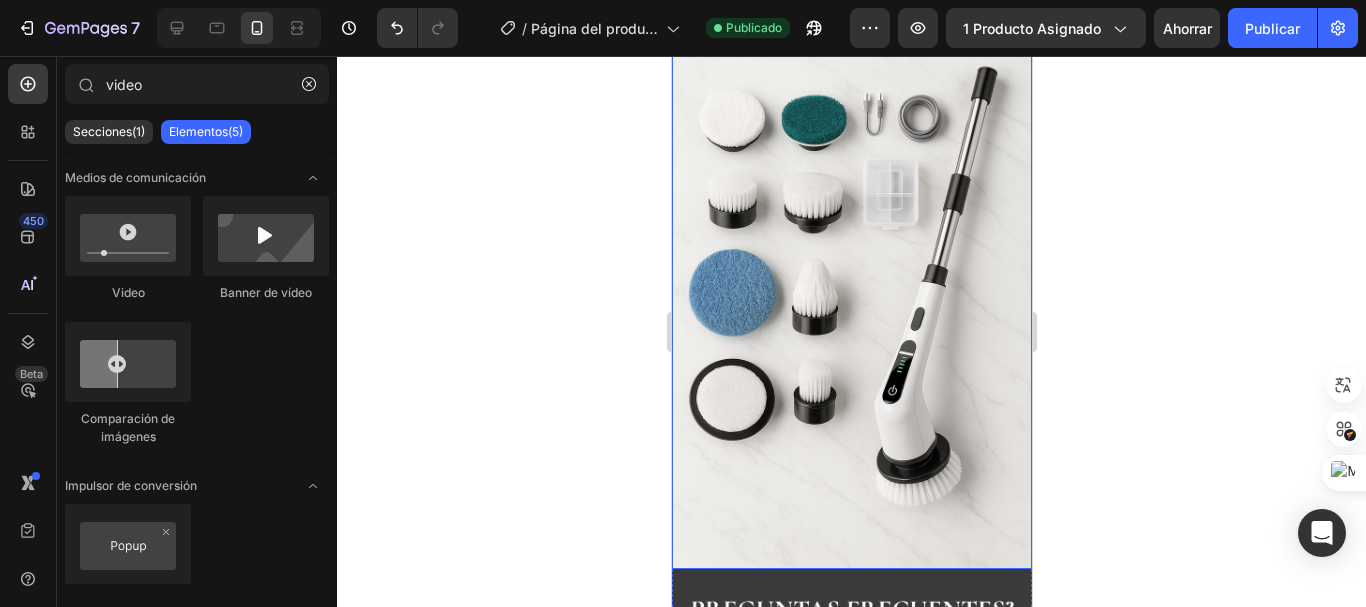 click at bounding box center [851, 299] 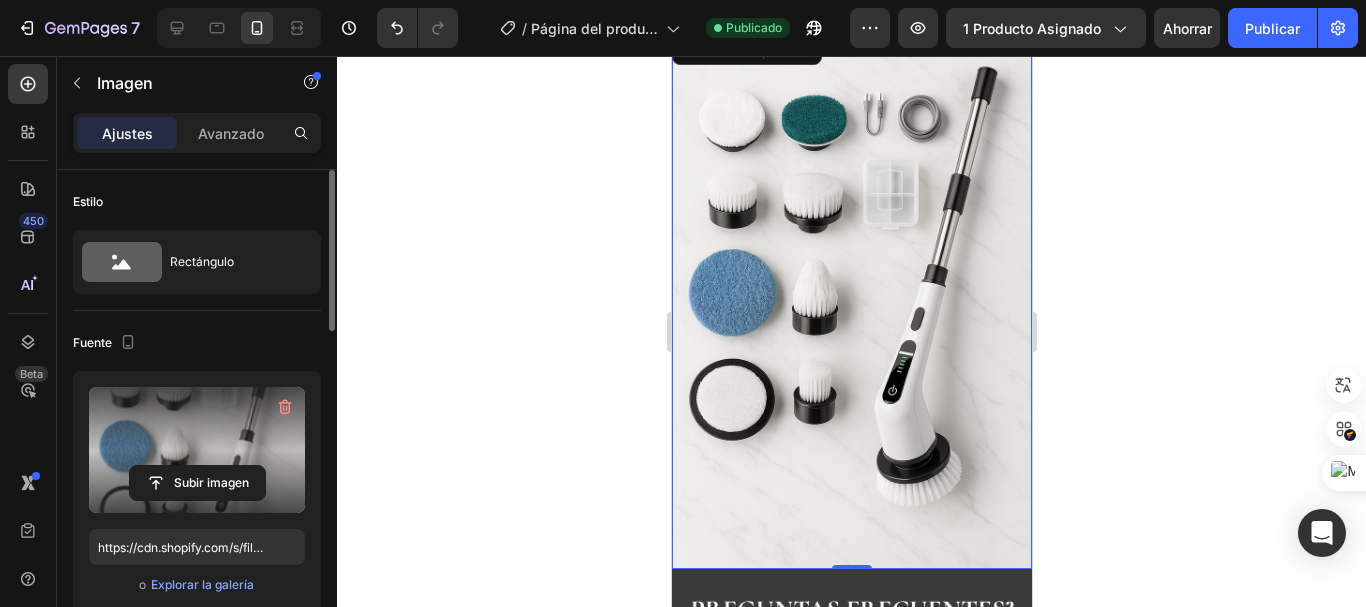 click at bounding box center [197, 450] 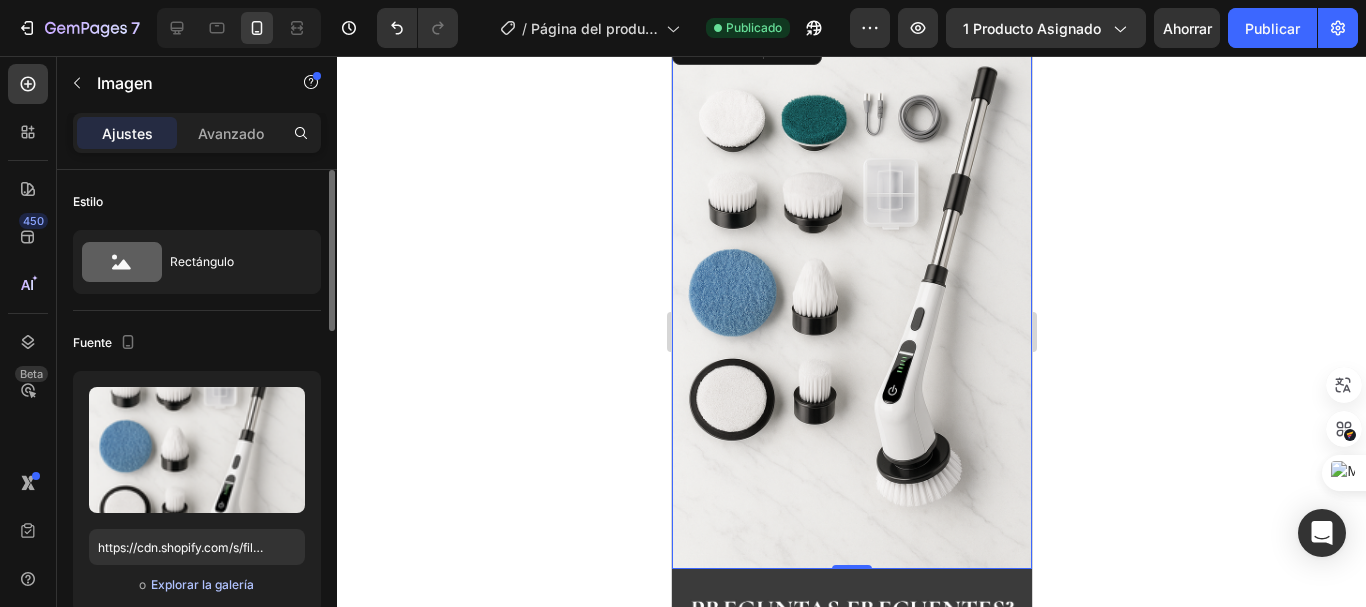 click on "Explorar la galería" at bounding box center (202, 584) 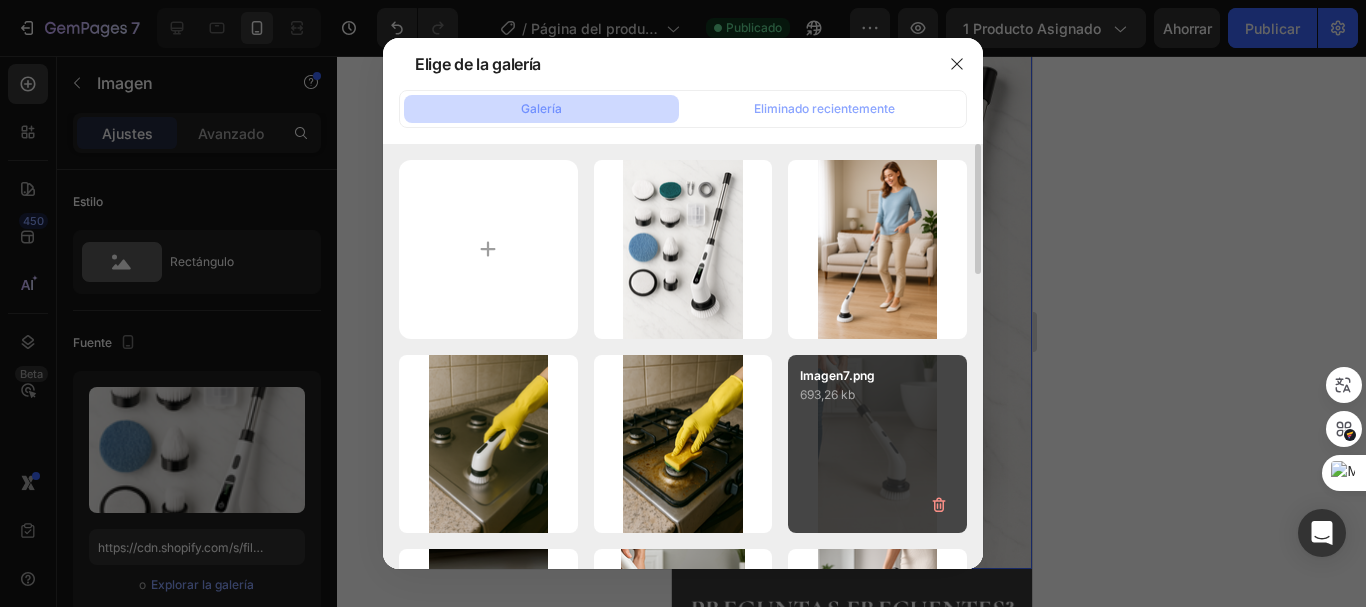 click on "2424,51 kb" at bounding box center (0, 0) 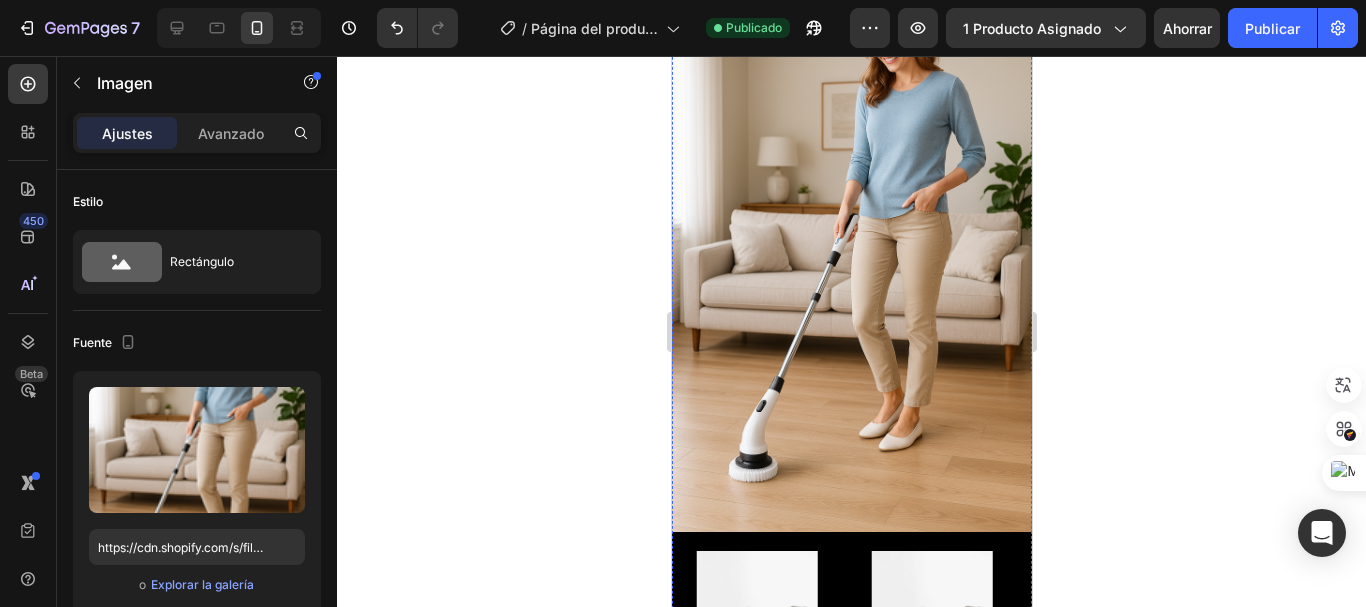 scroll, scrollTop: 2991, scrollLeft: 0, axis: vertical 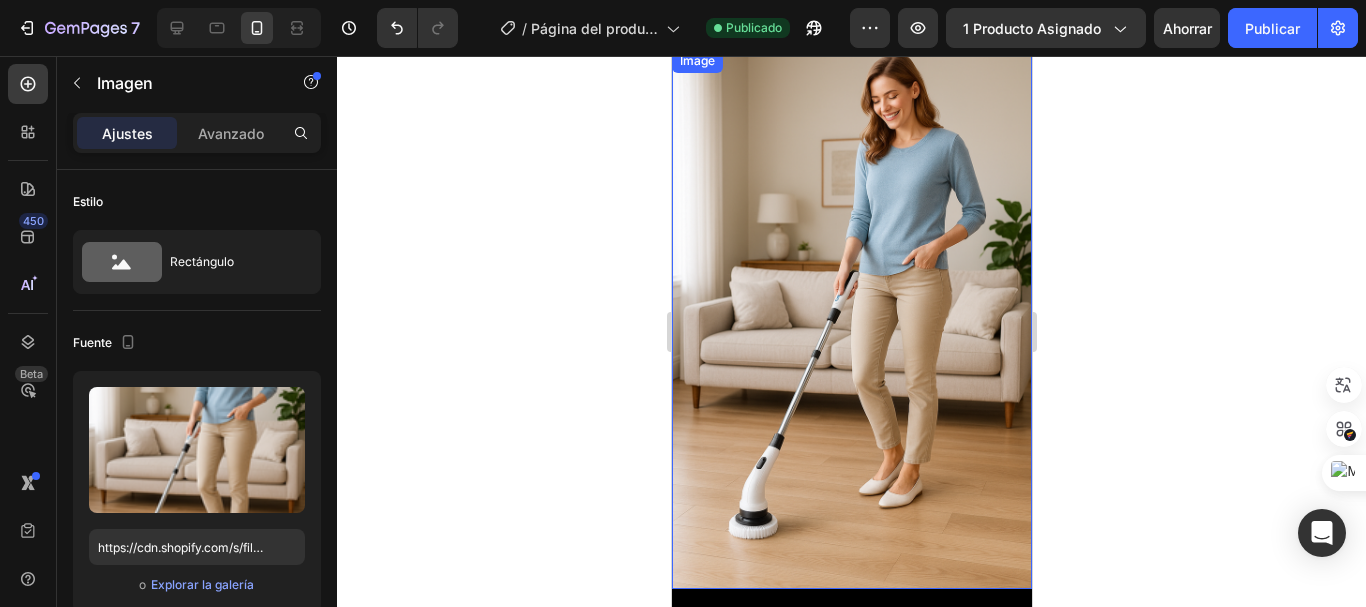 click at bounding box center (851, 319) 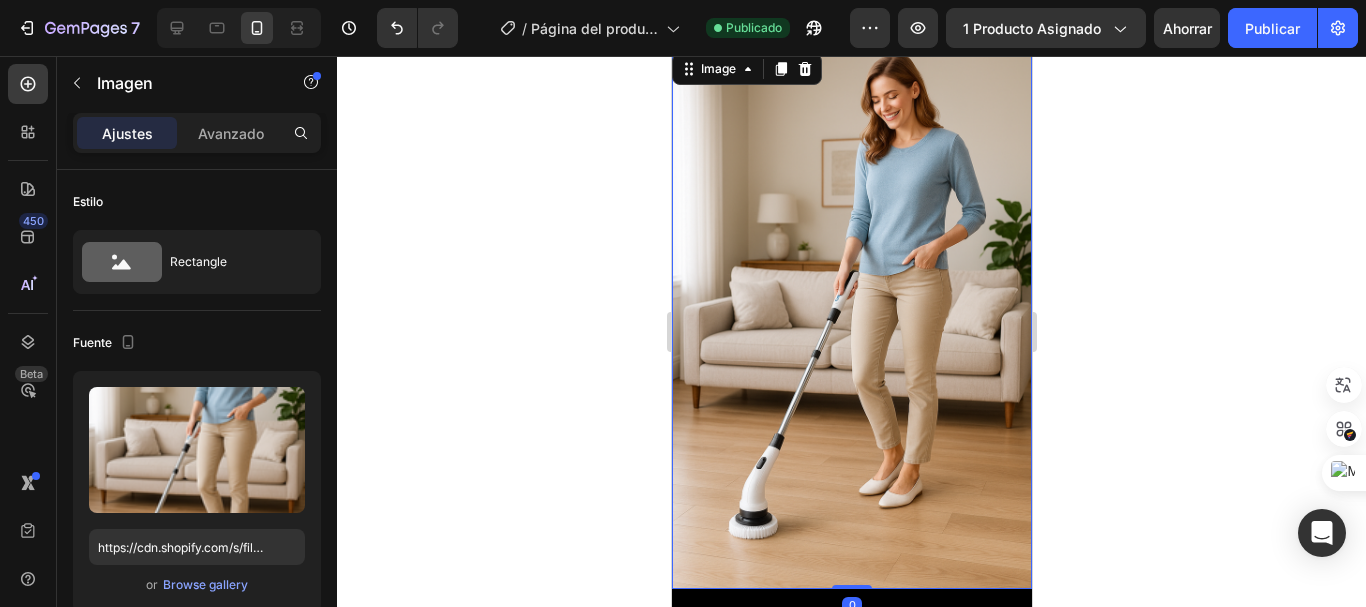 scroll, scrollTop: 458, scrollLeft: 0, axis: vertical 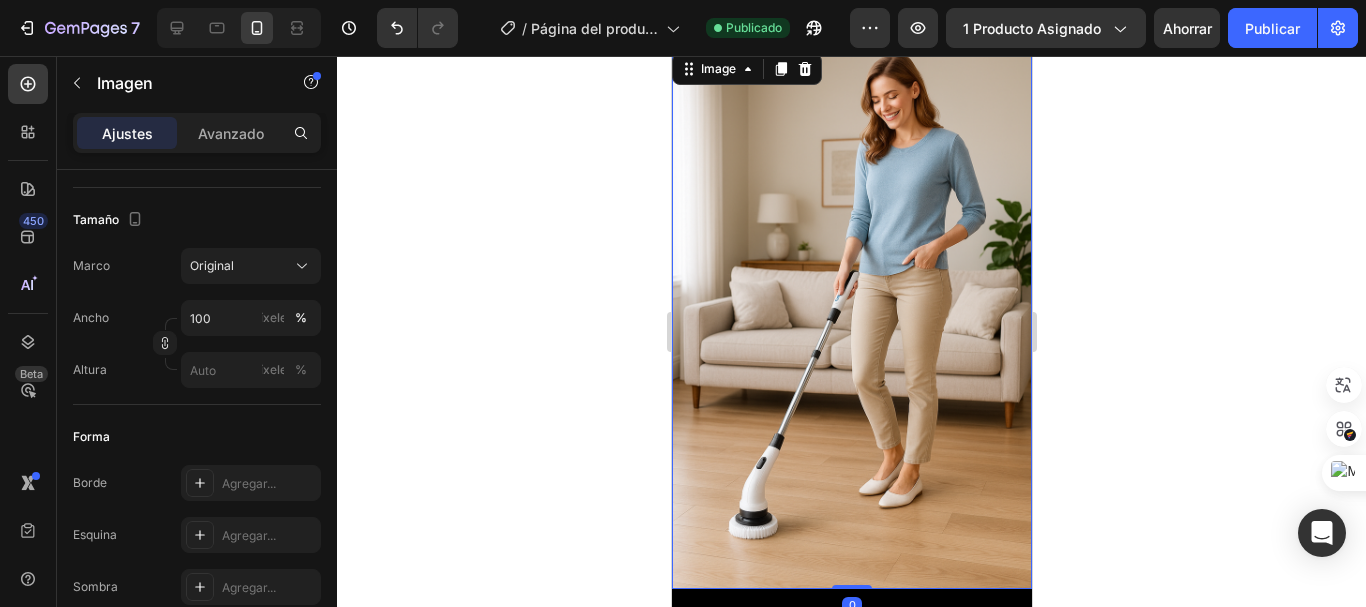 click at bounding box center (851, 319) 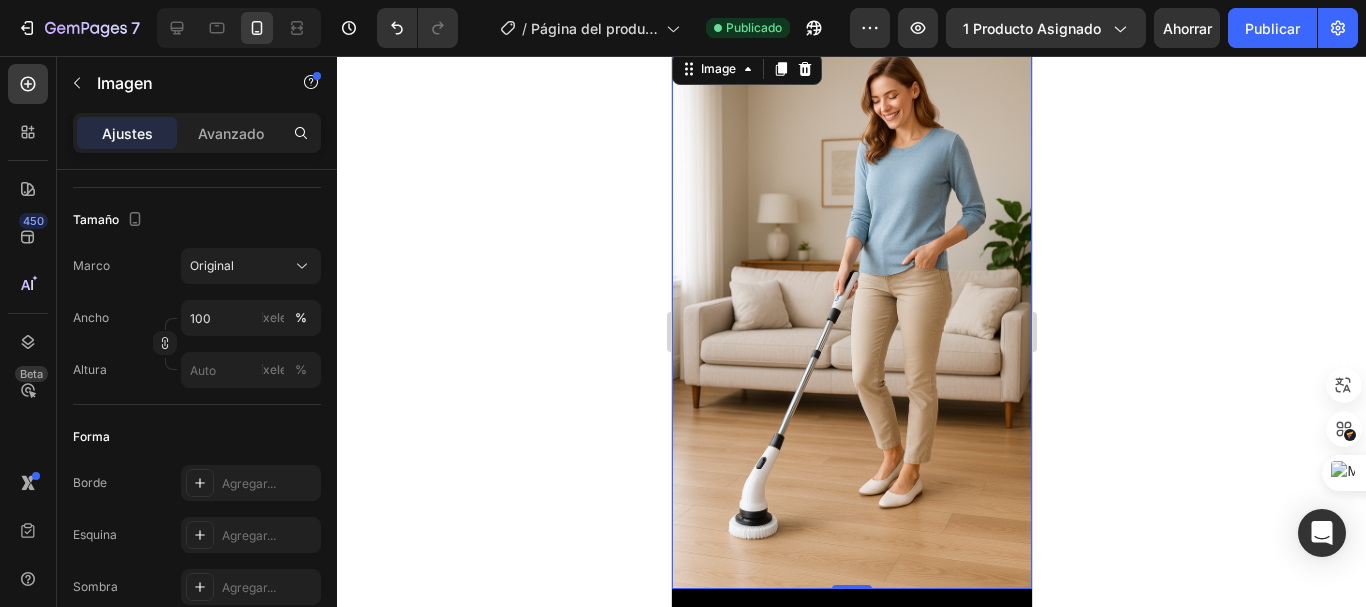 click at bounding box center [851, 319] 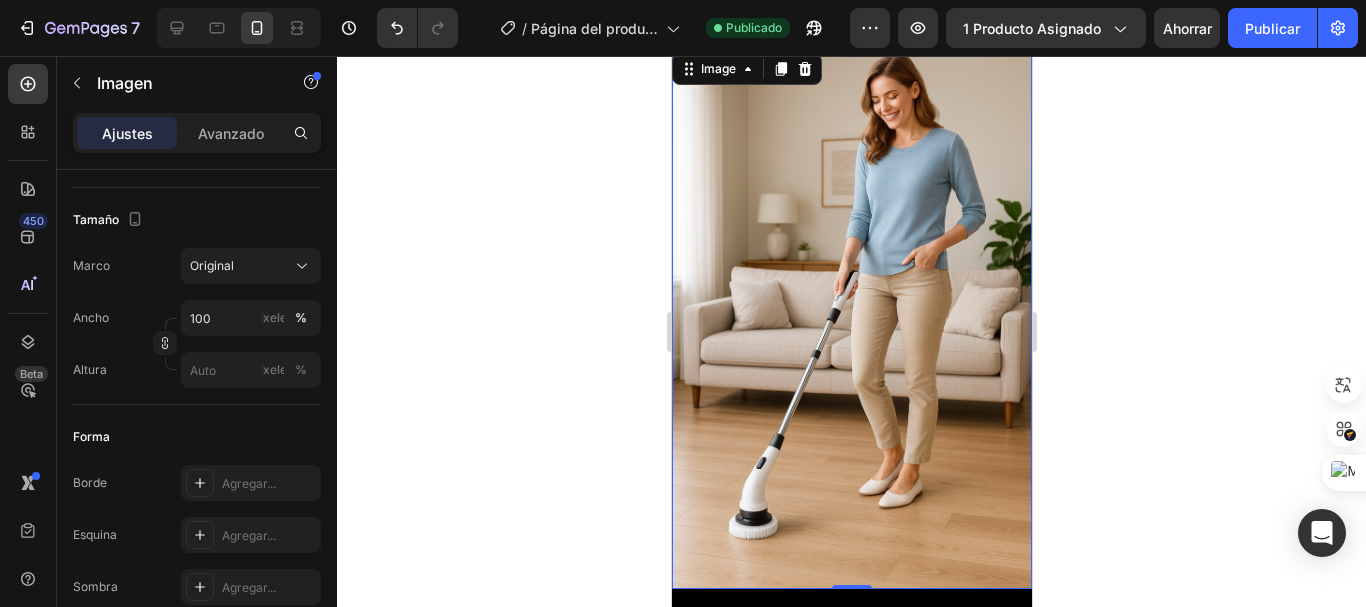 click 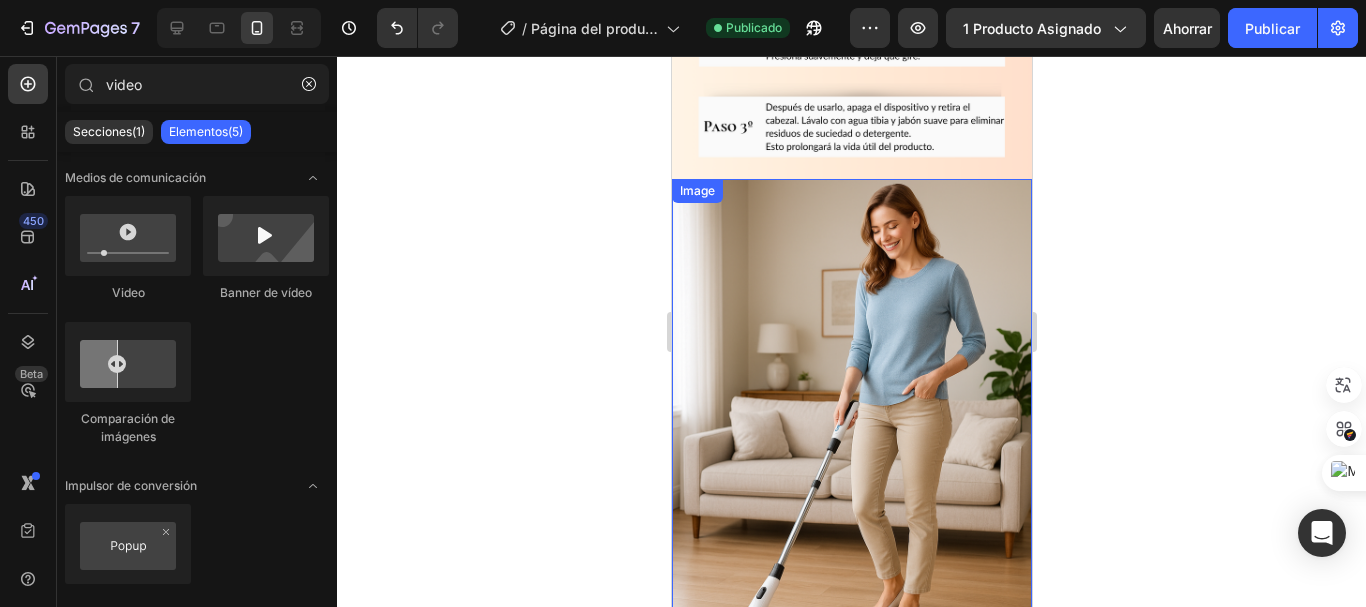 scroll, scrollTop: 2791, scrollLeft: 0, axis: vertical 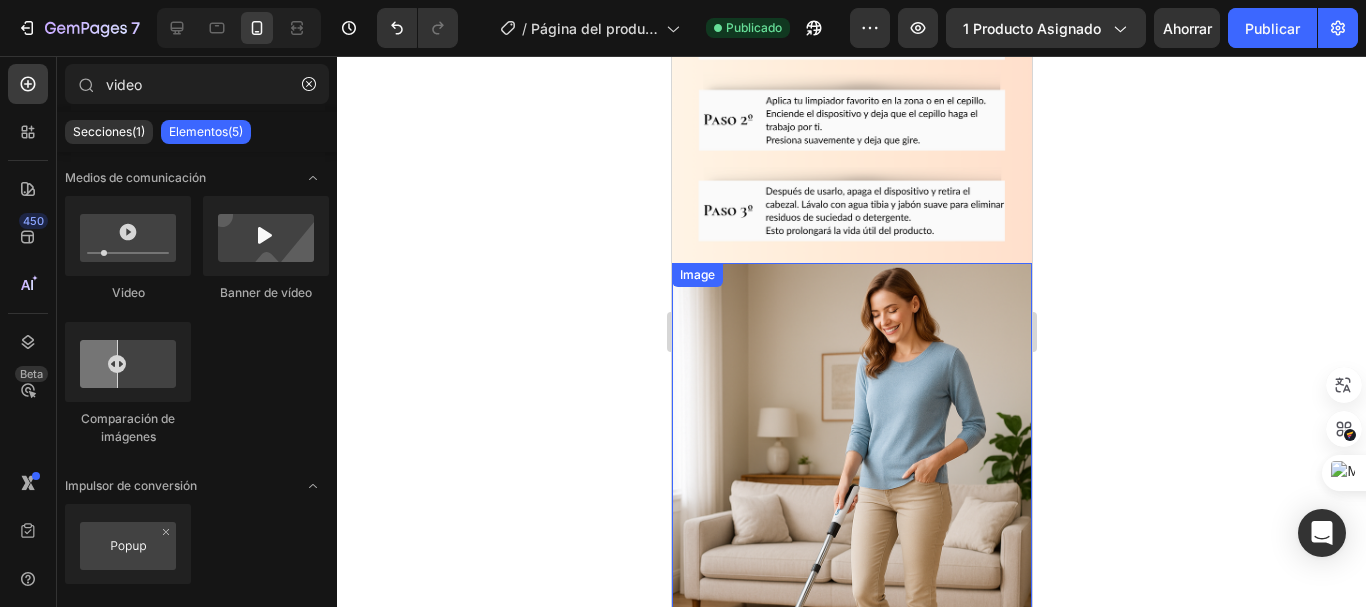 click at bounding box center (851, 533) 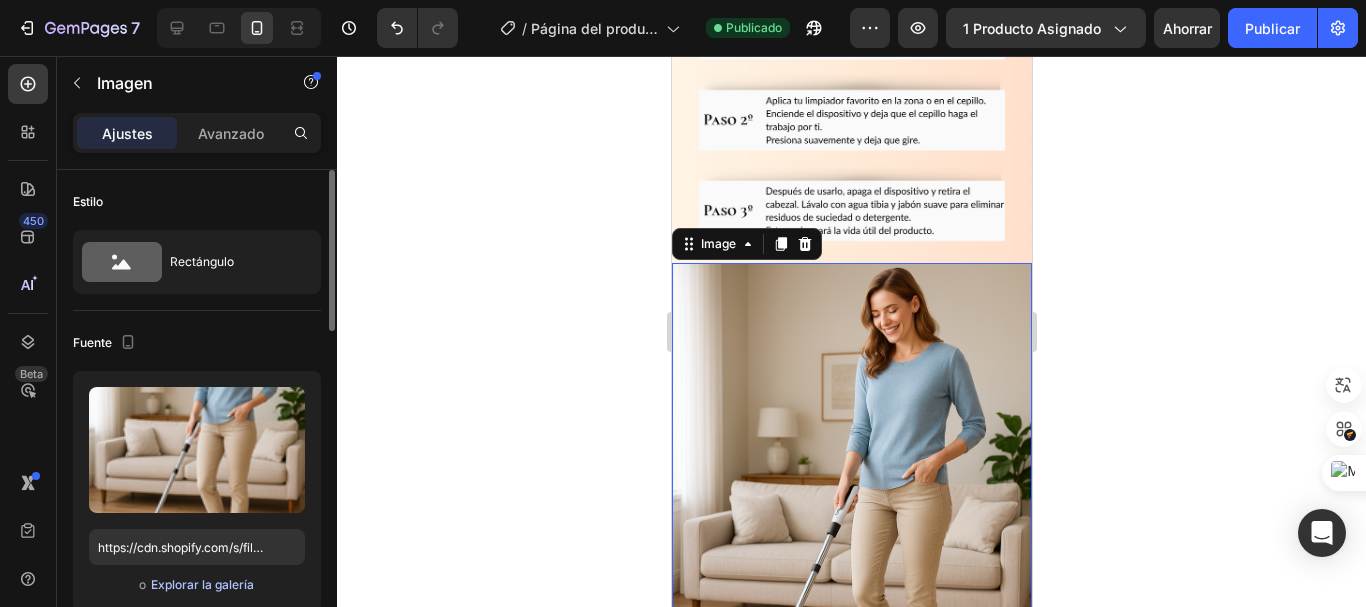 click on "Explorar la galería" at bounding box center [202, 584] 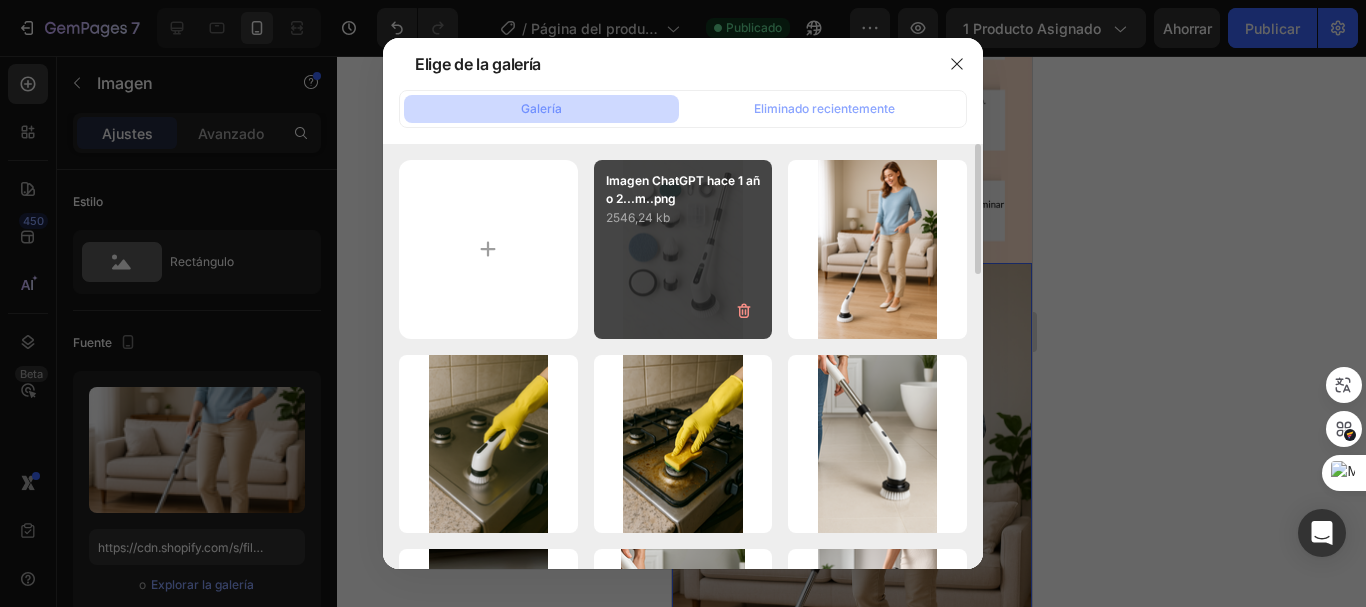 click on "Imagen ChatGPT hace 1 año 2...m..png" at bounding box center (683, 190) 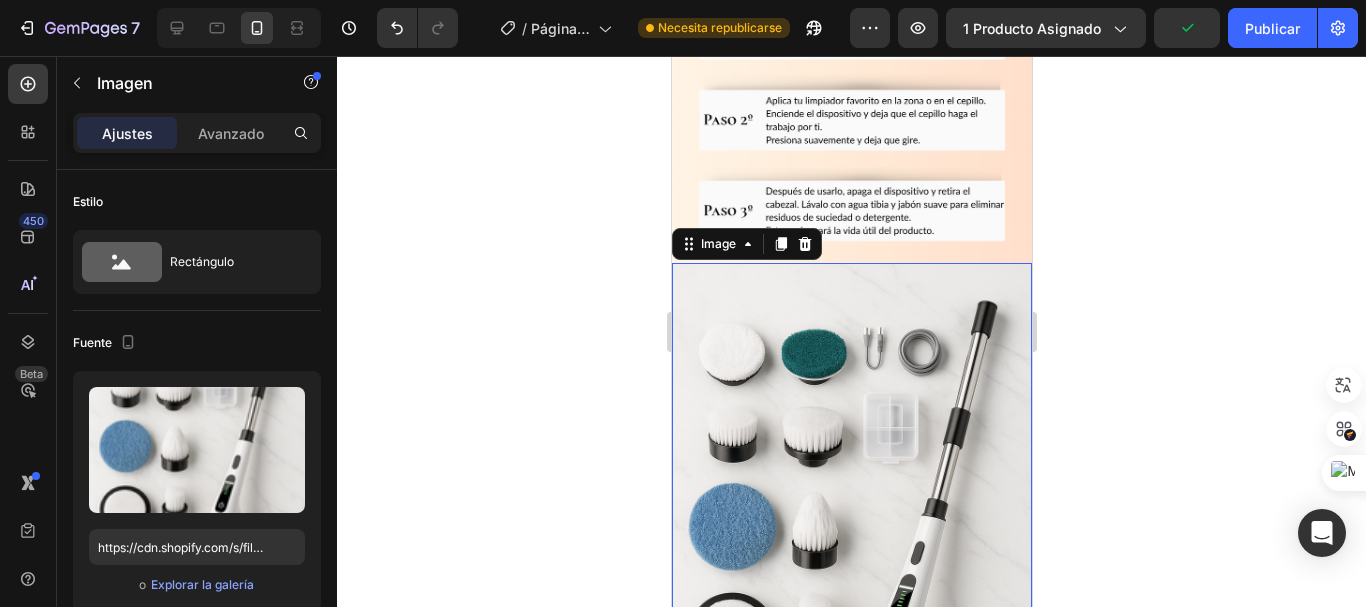 drag, startPoint x: 1269, startPoint y: 30, endPoint x: 1271, endPoint y: 49, distance: 19.104973 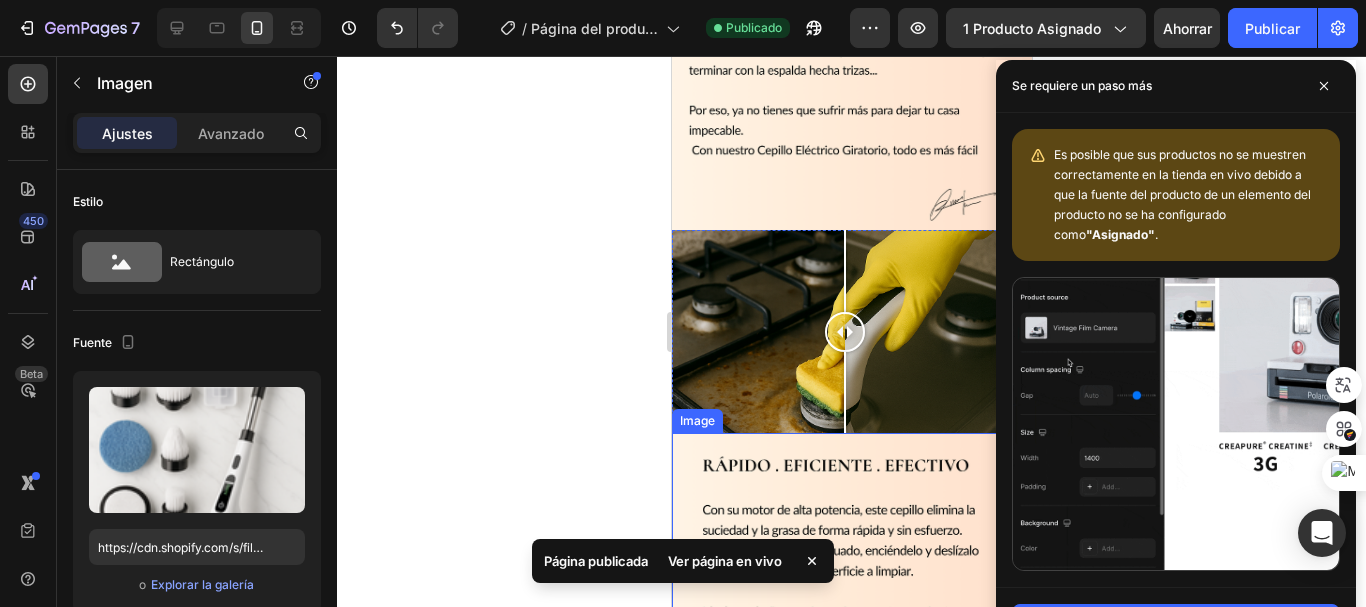 scroll, scrollTop: 1591, scrollLeft: 0, axis: vertical 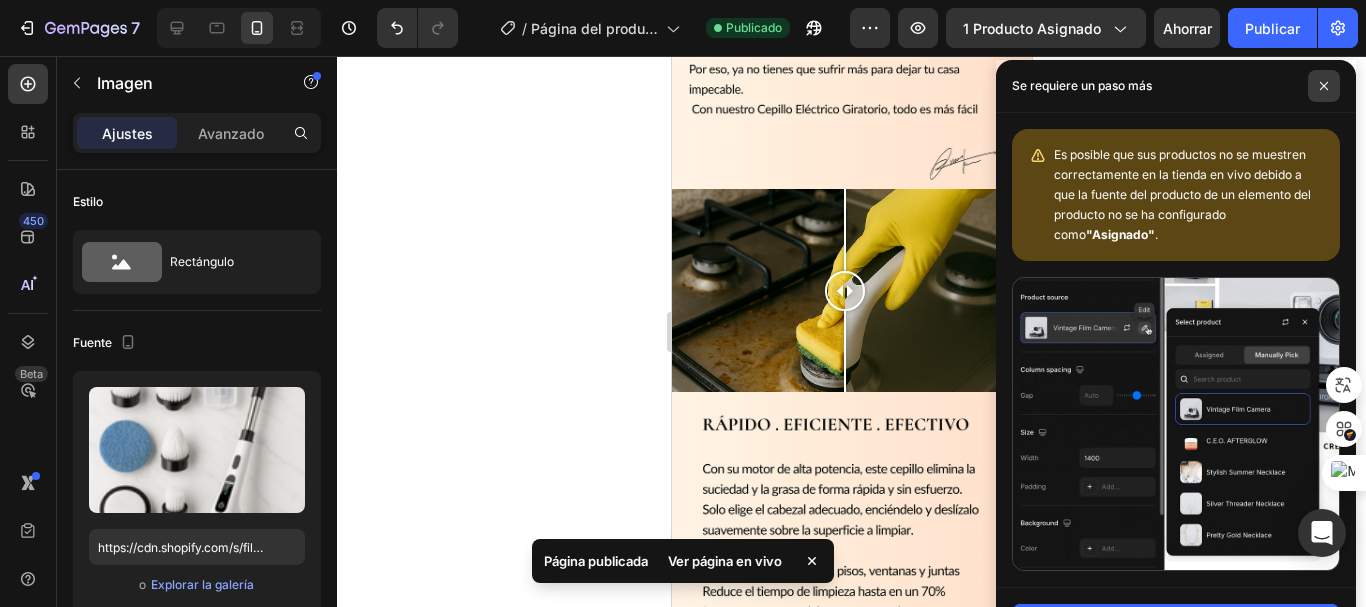 click at bounding box center [1324, 86] 